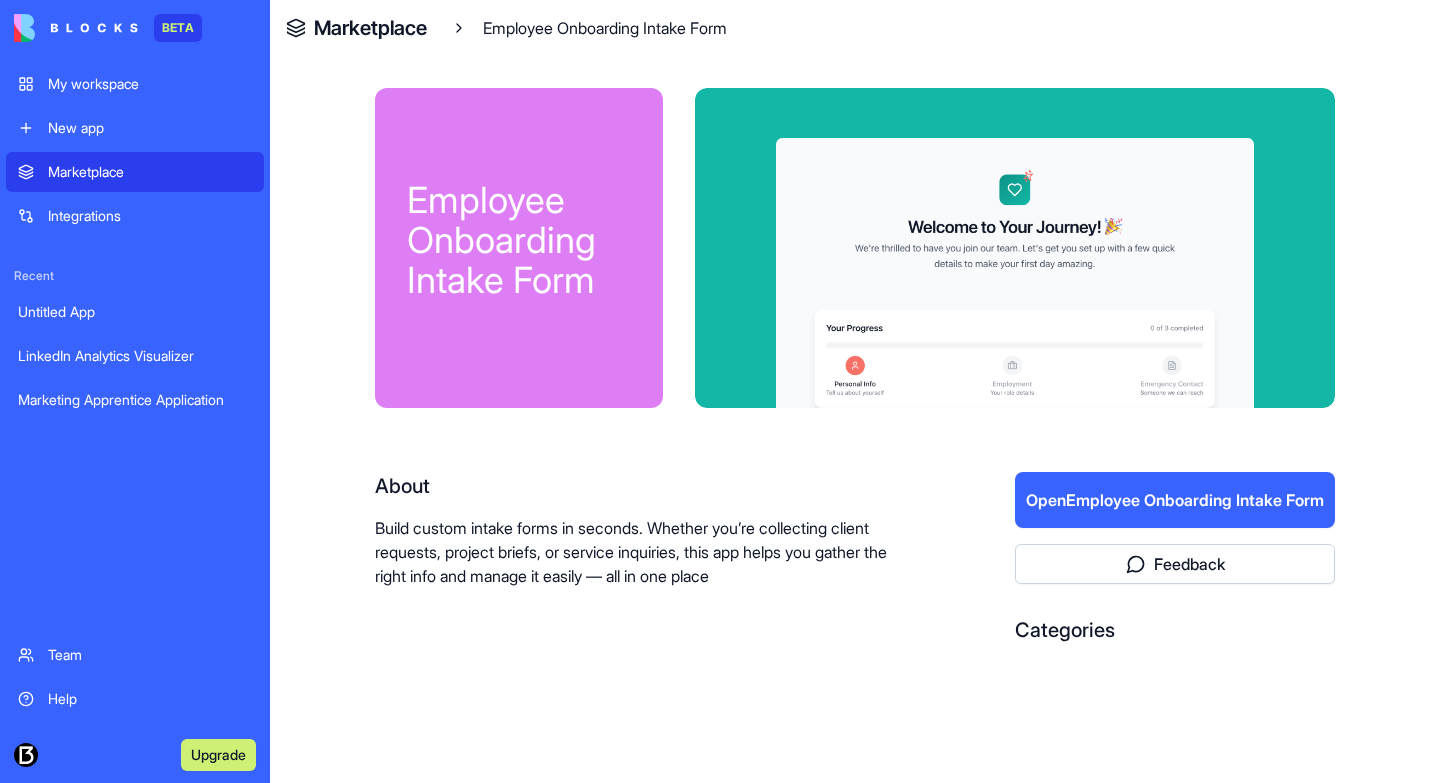 scroll, scrollTop: 0, scrollLeft: 0, axis: both 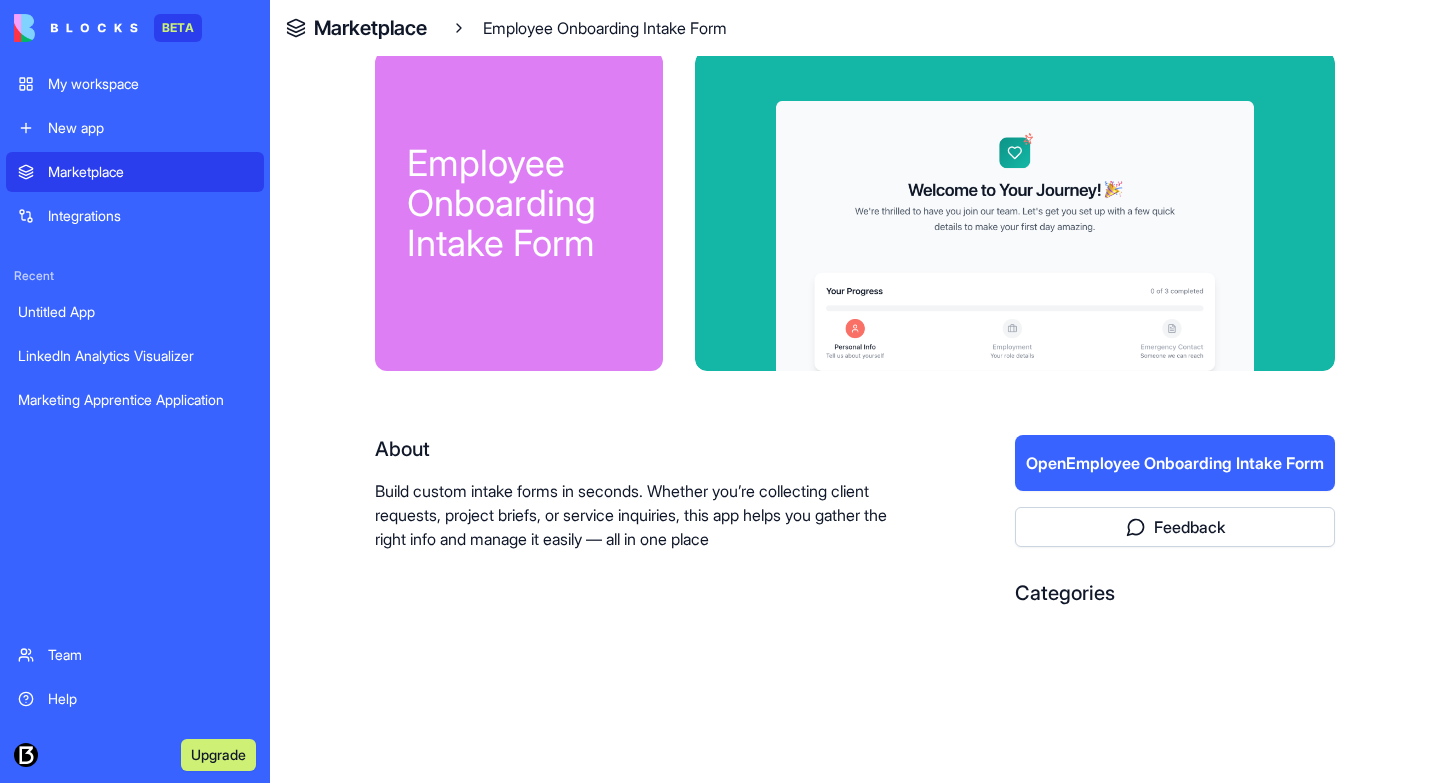 click on "Marketing Apprentice Application" at bounding box center [135, 400] 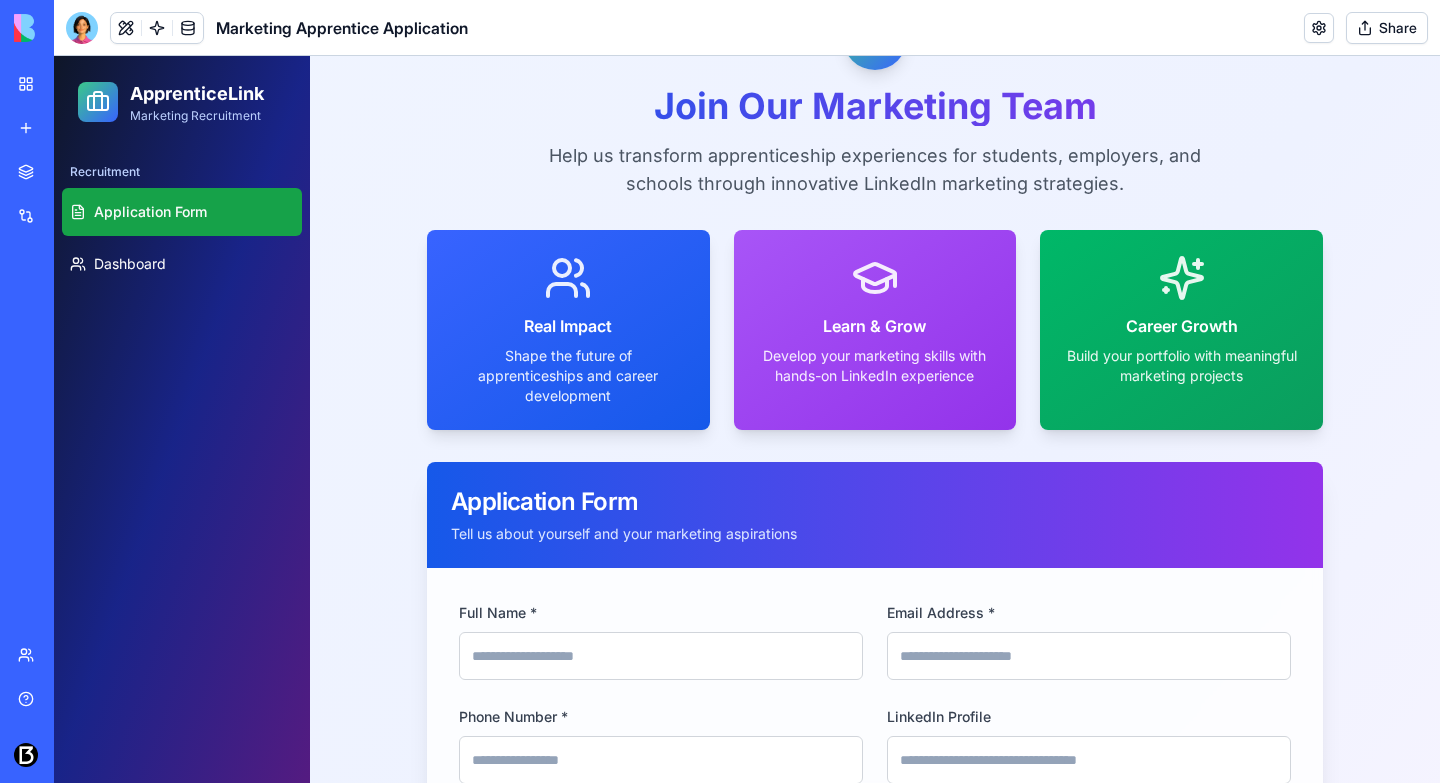 scroll, scrollTop: 0, scrollLeft: 0, axis: both 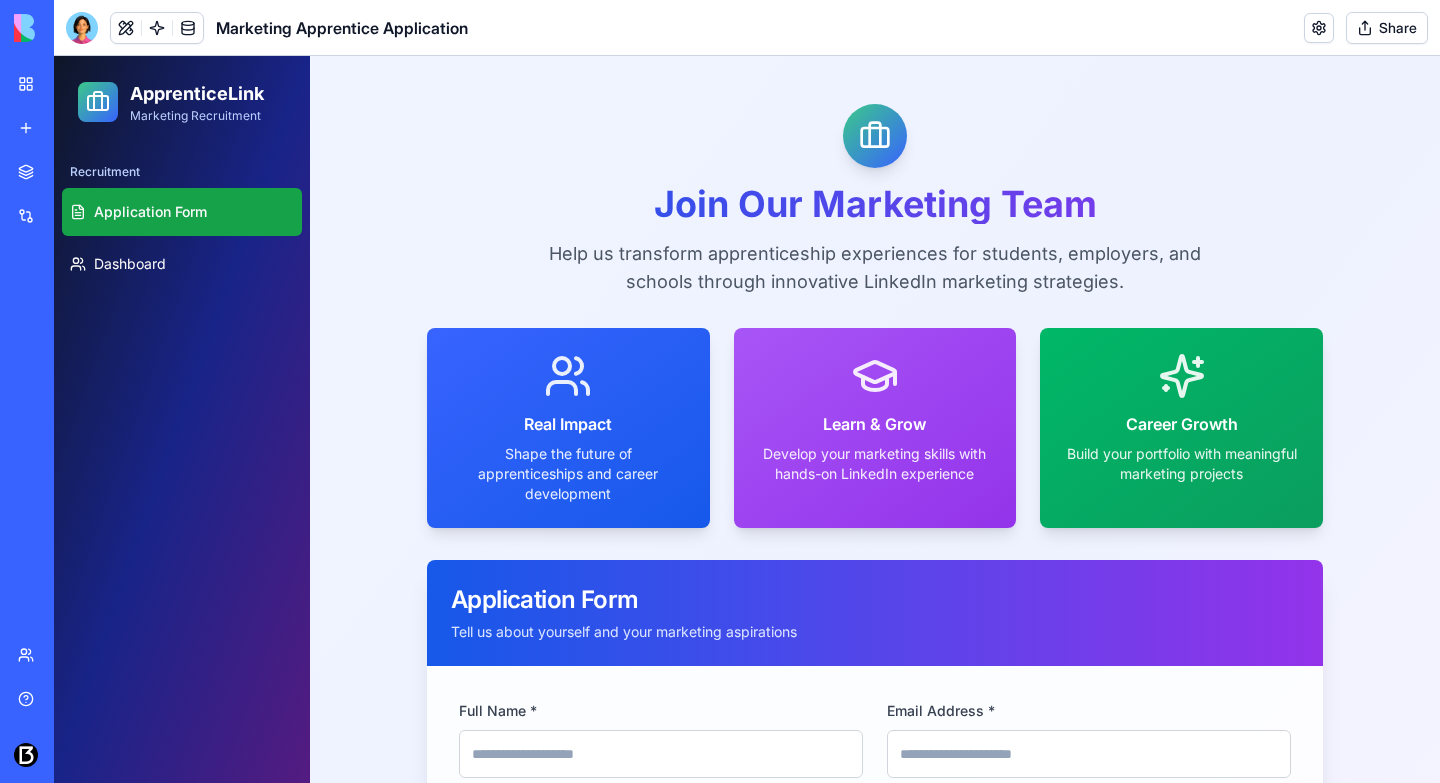 click on "Real Impact Shape the future of apprenticeships and career development" at bounding box center (568, 428) 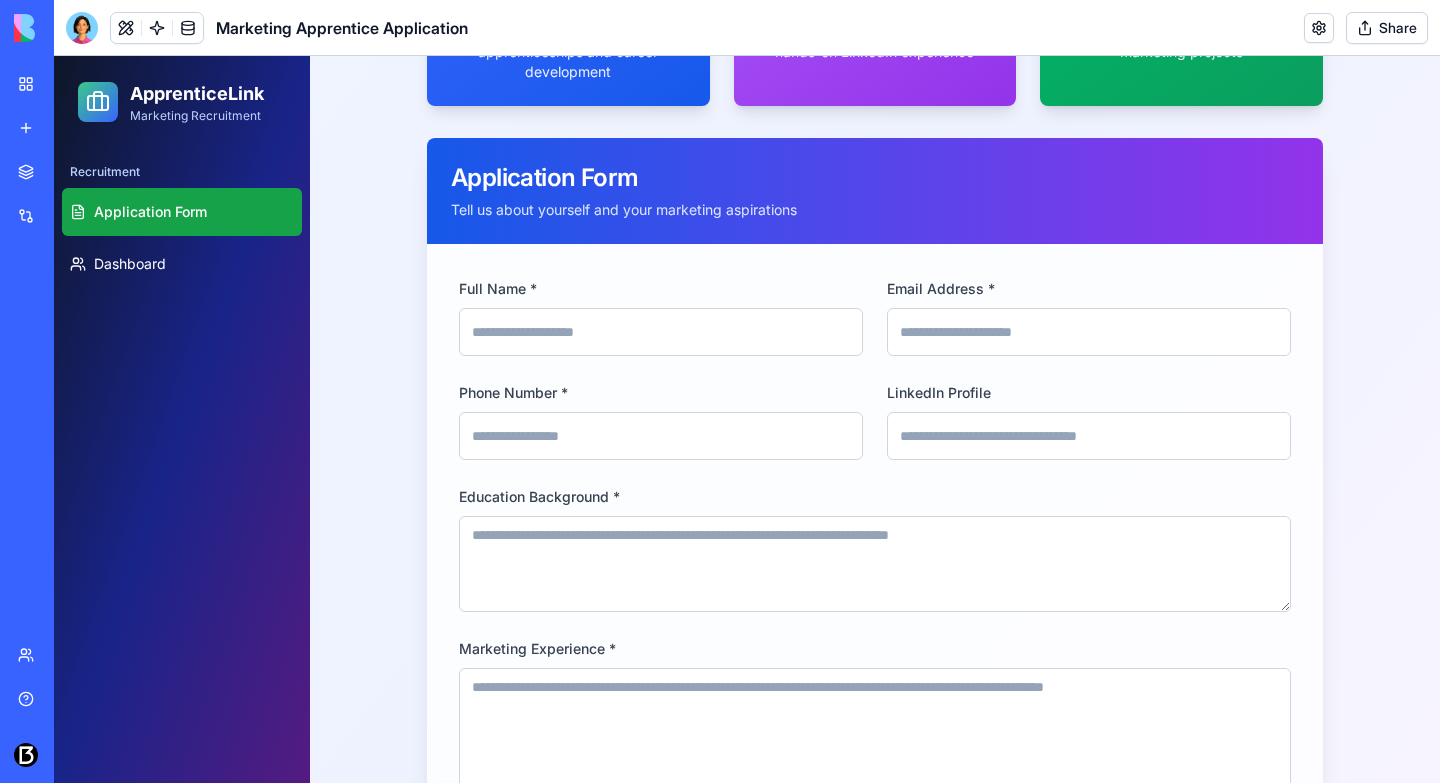 scroll, scrollTop: 0, scrollLeft: 0, axis: both 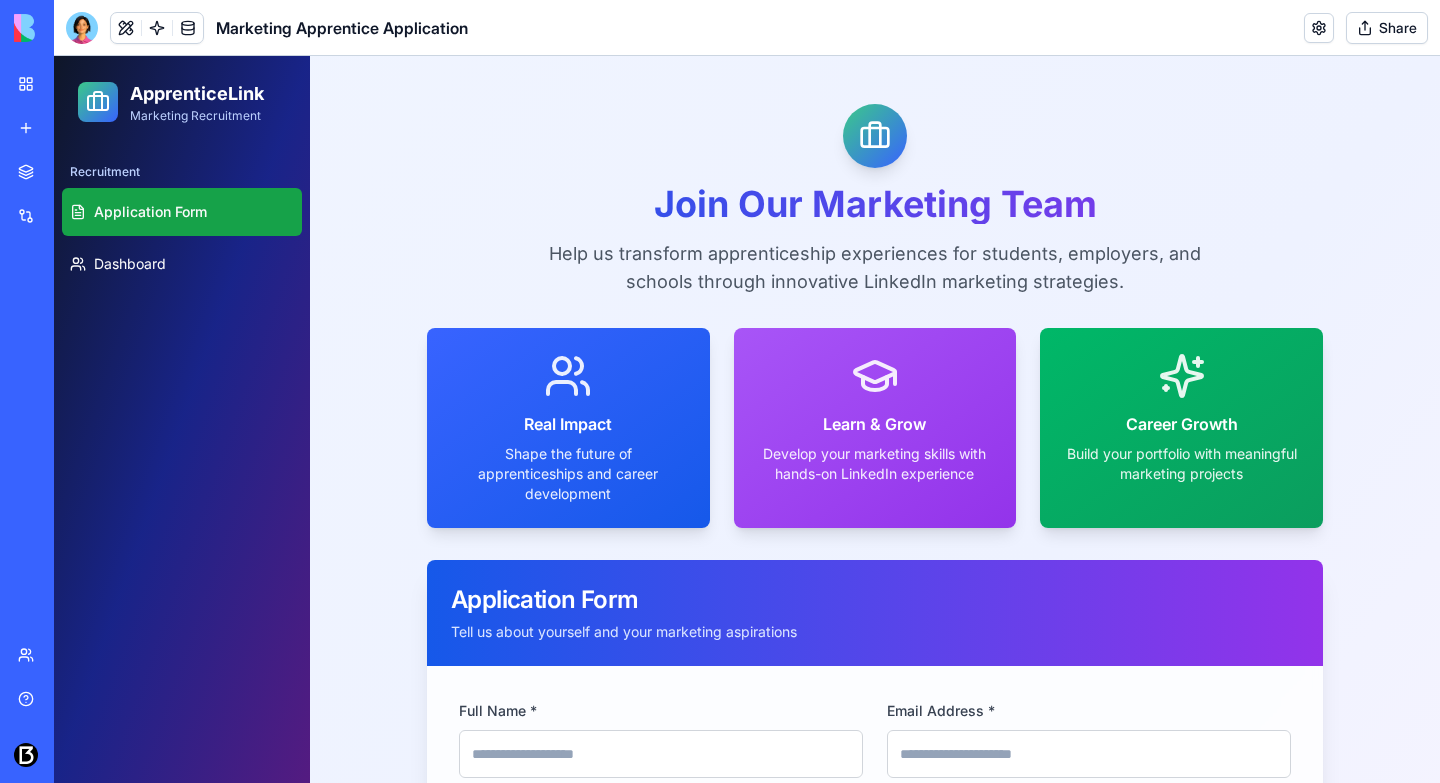 click on "Application Form" at bounding box center [182, 212] 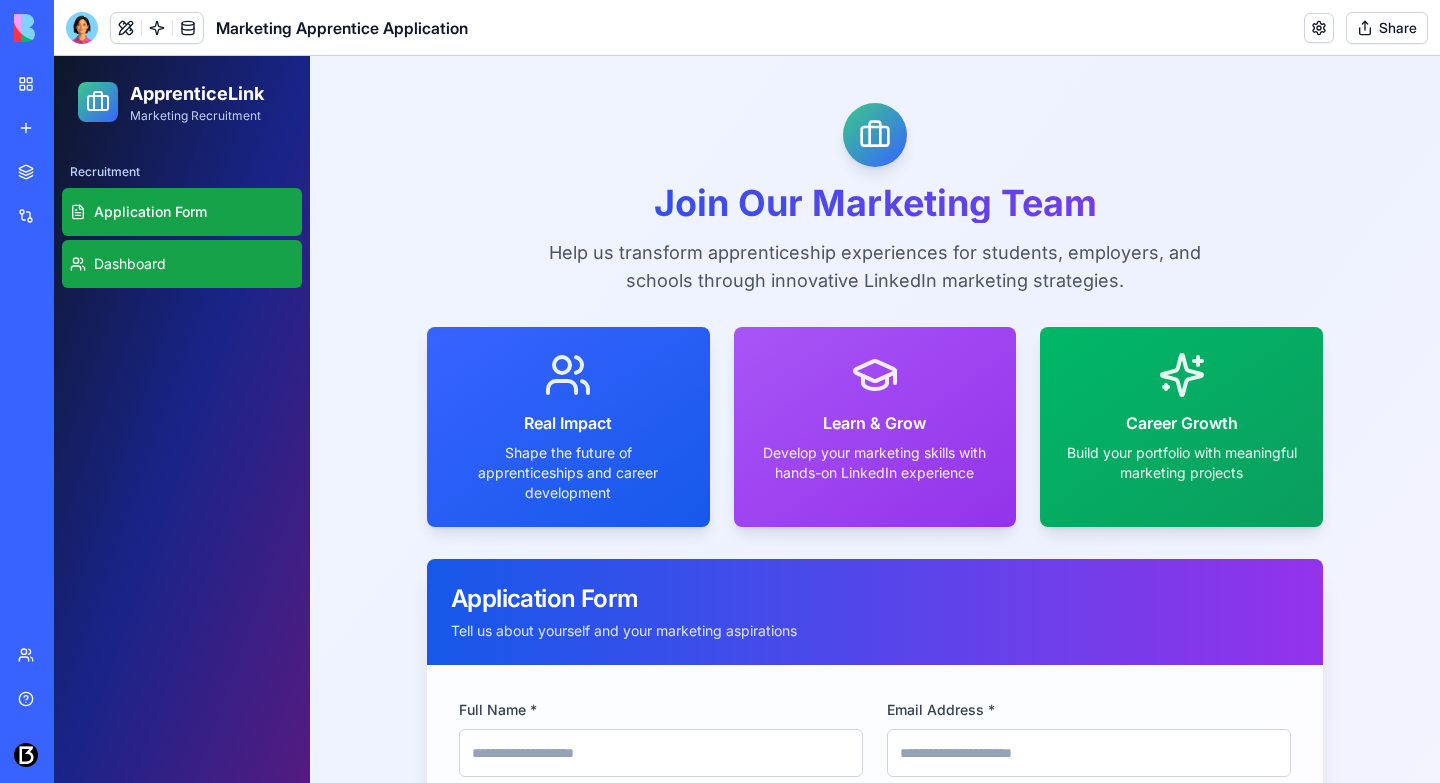 click on "Dashboard" at bounding box center [130, 264] 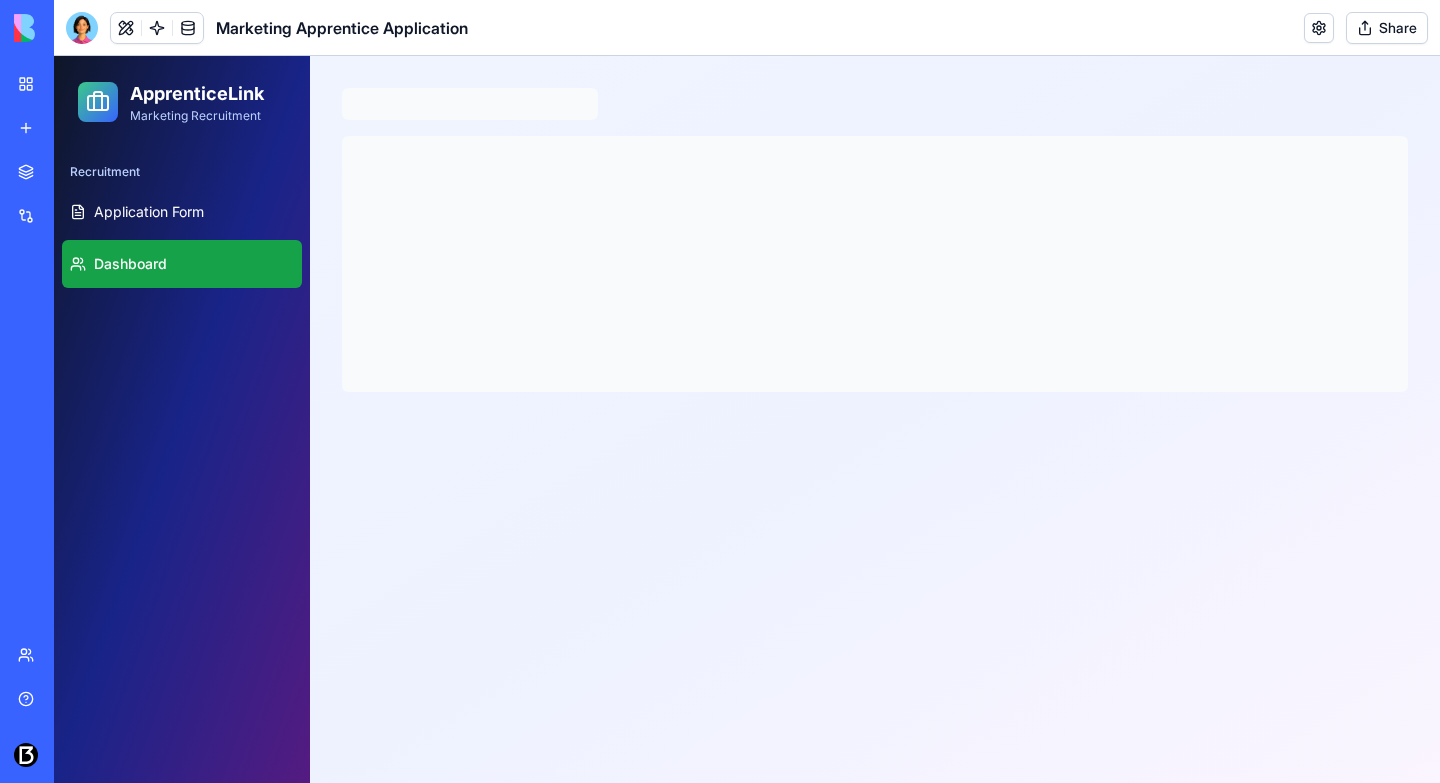 scroll, scrollTop: 0, scrollLeft: 0, axis: both 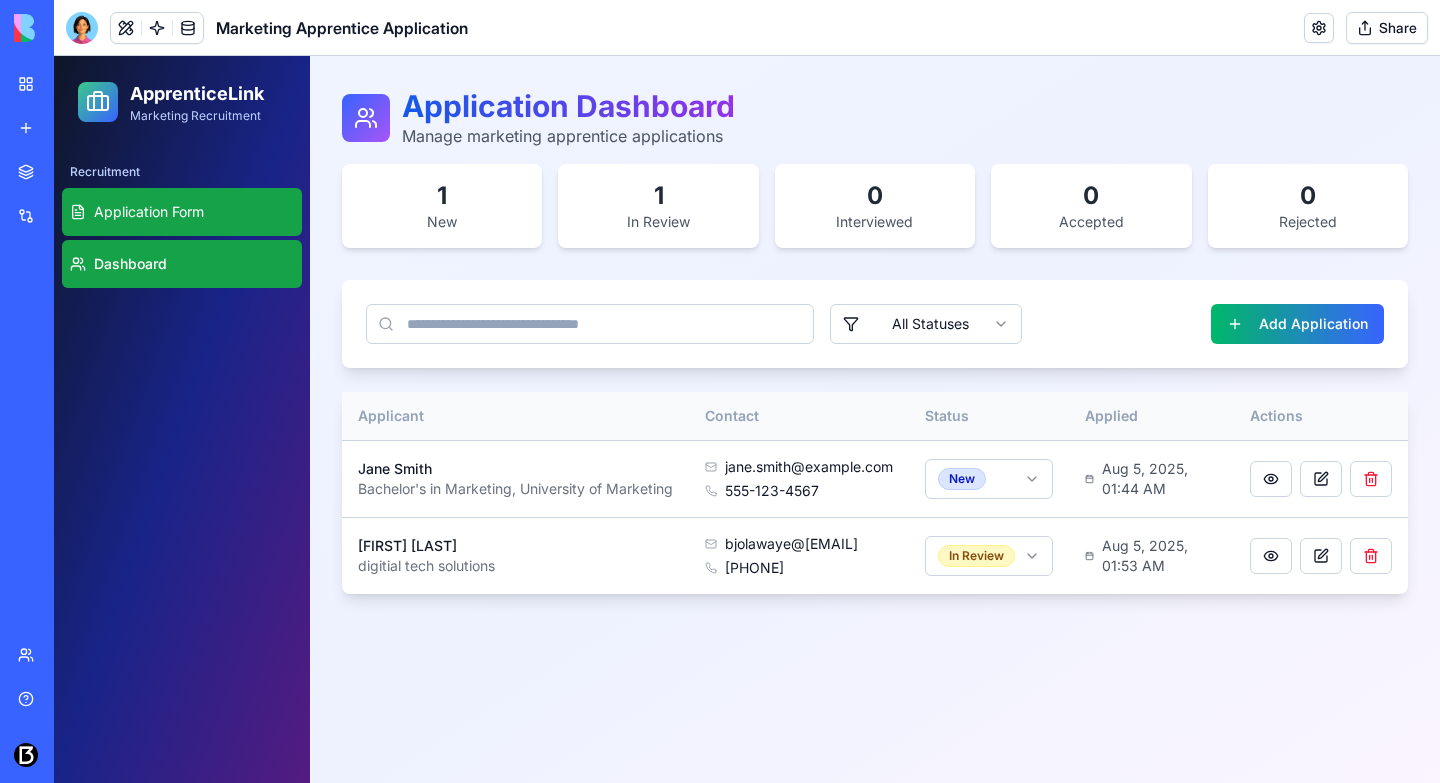 click on "Application Form" at bounding box center (149, 212) 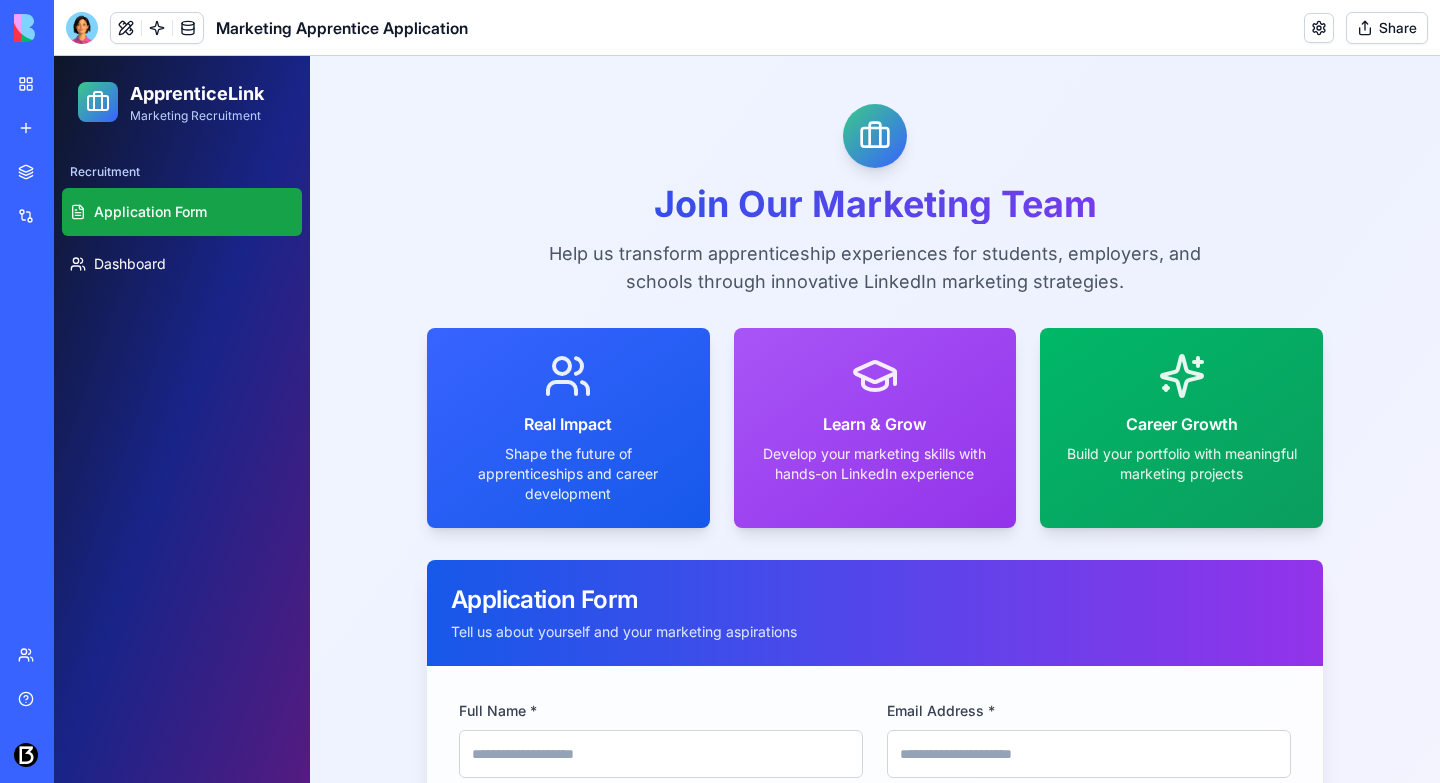 click on "ApprenticeLink" at bounding box center [197, 94] 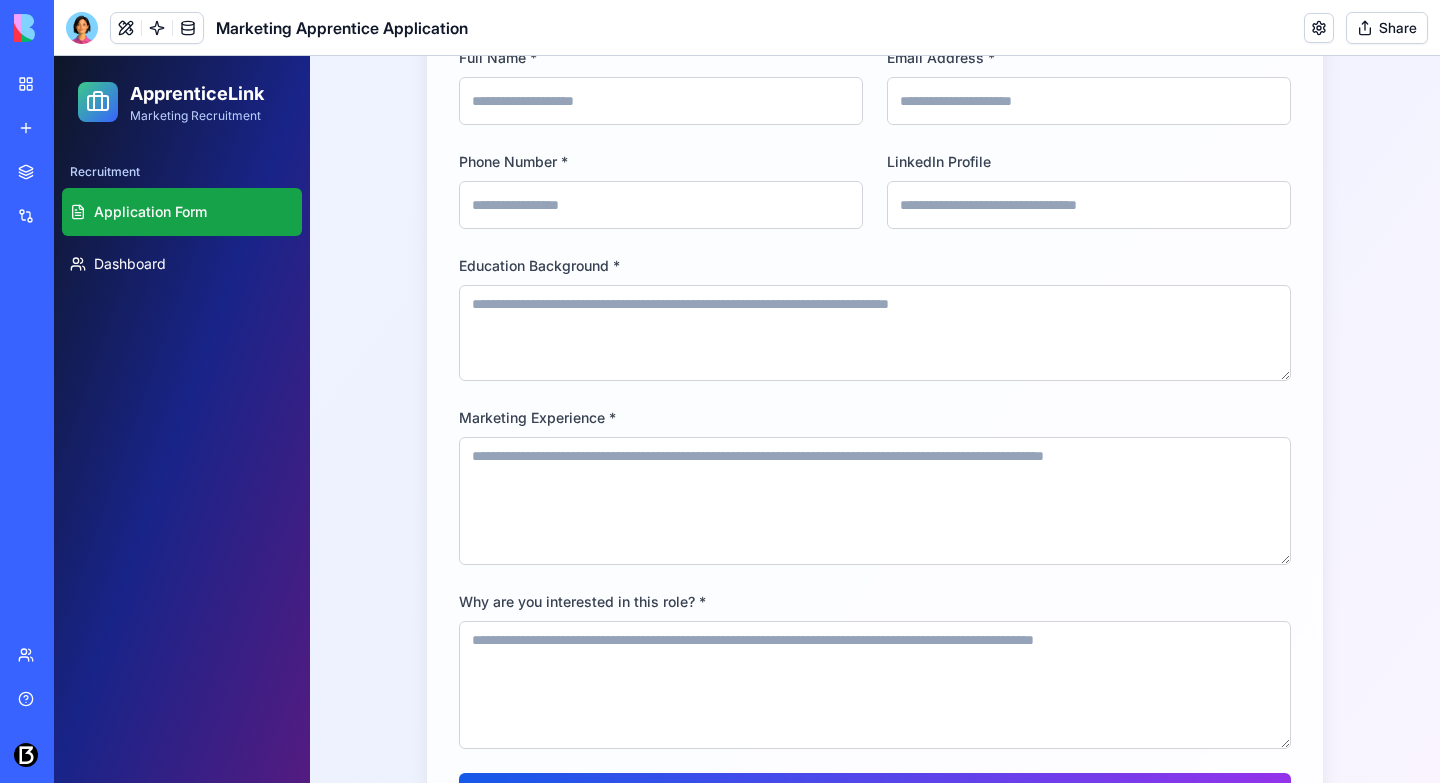 scroll, scrollTop: 657, scrollLeft: 0, axis: vertical 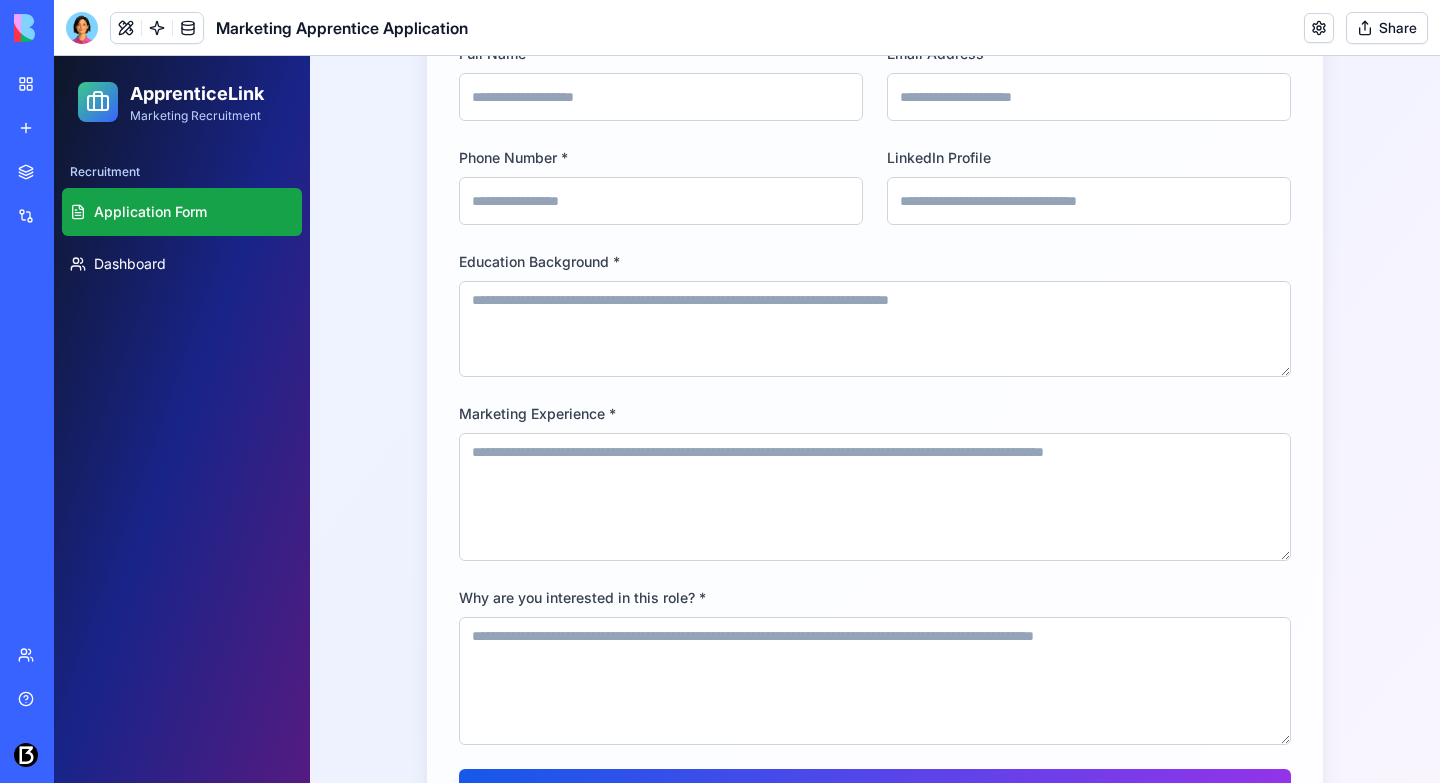 click on "Marketing Experience *" at bounding box center (537, 413) 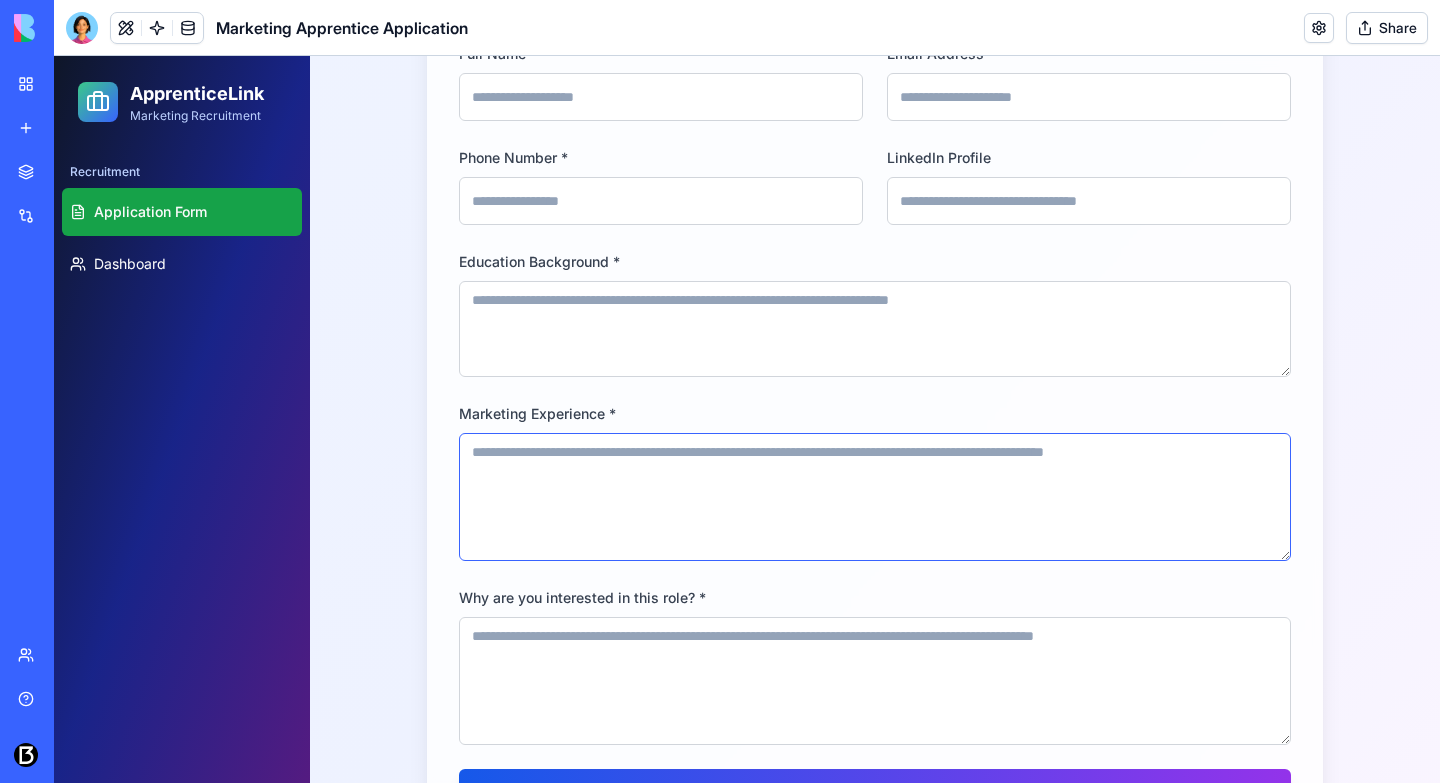 click on "Marketing Experience *" at bounding box center (875, 497) 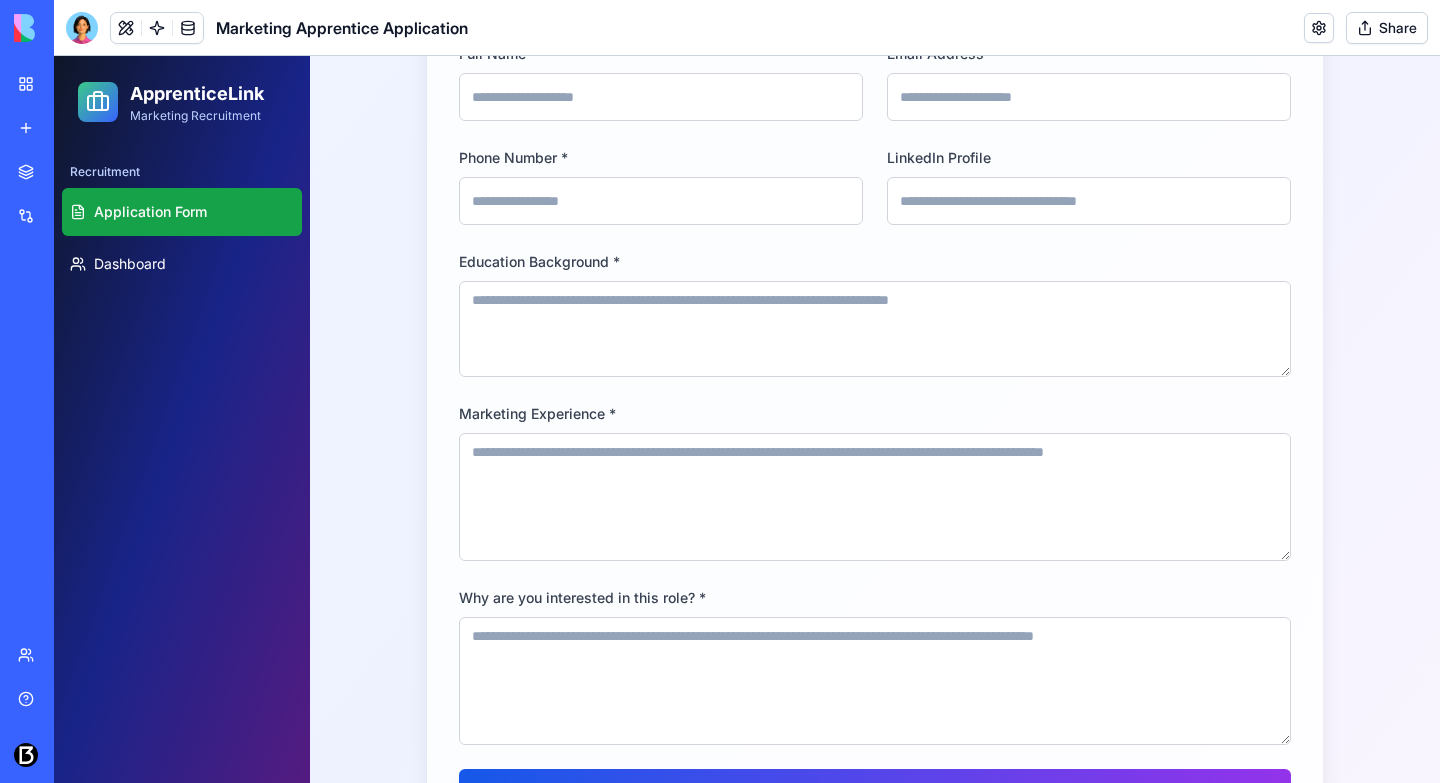 click on "Marketing Experience *" at bounding box center (537, 413) 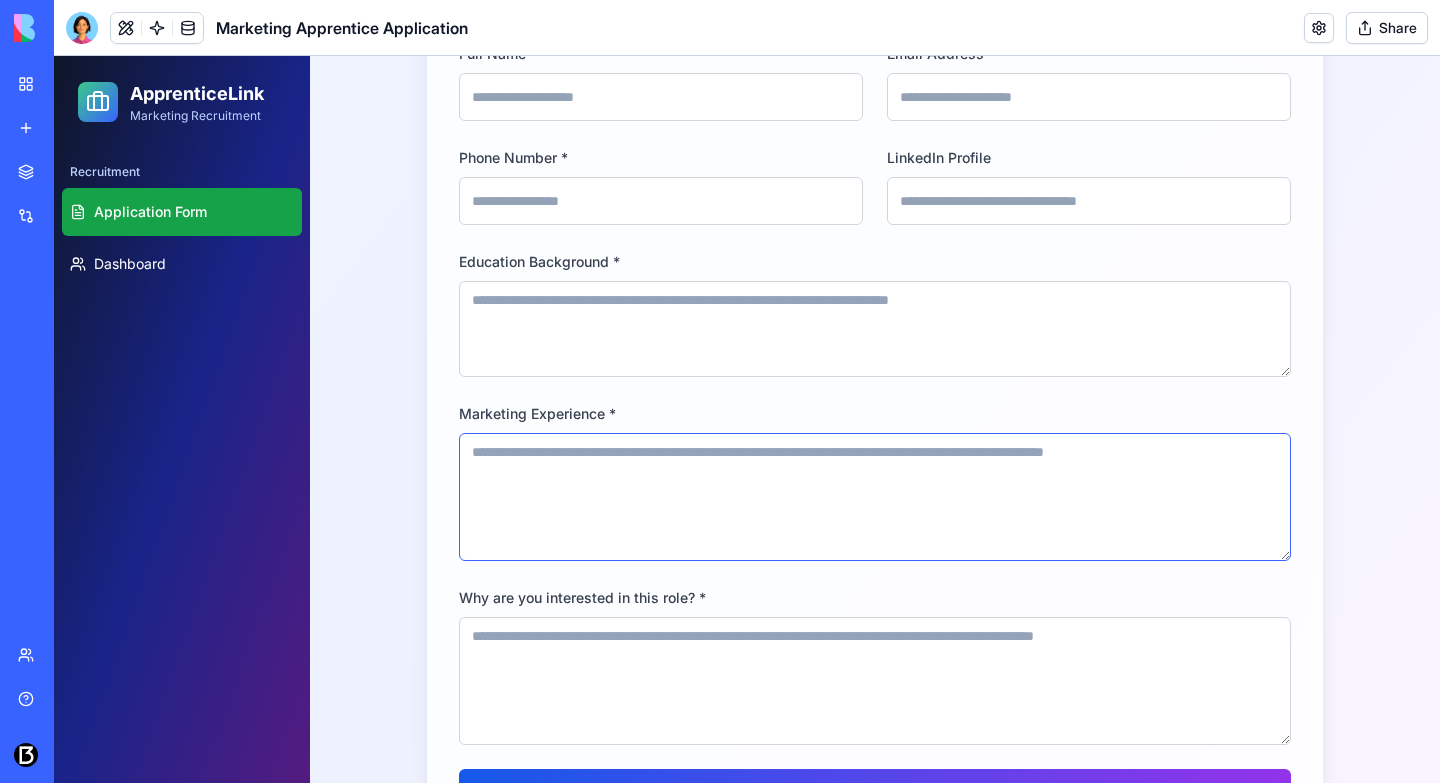 click on "Marketing Experience *" at bounding box center (875, 497) 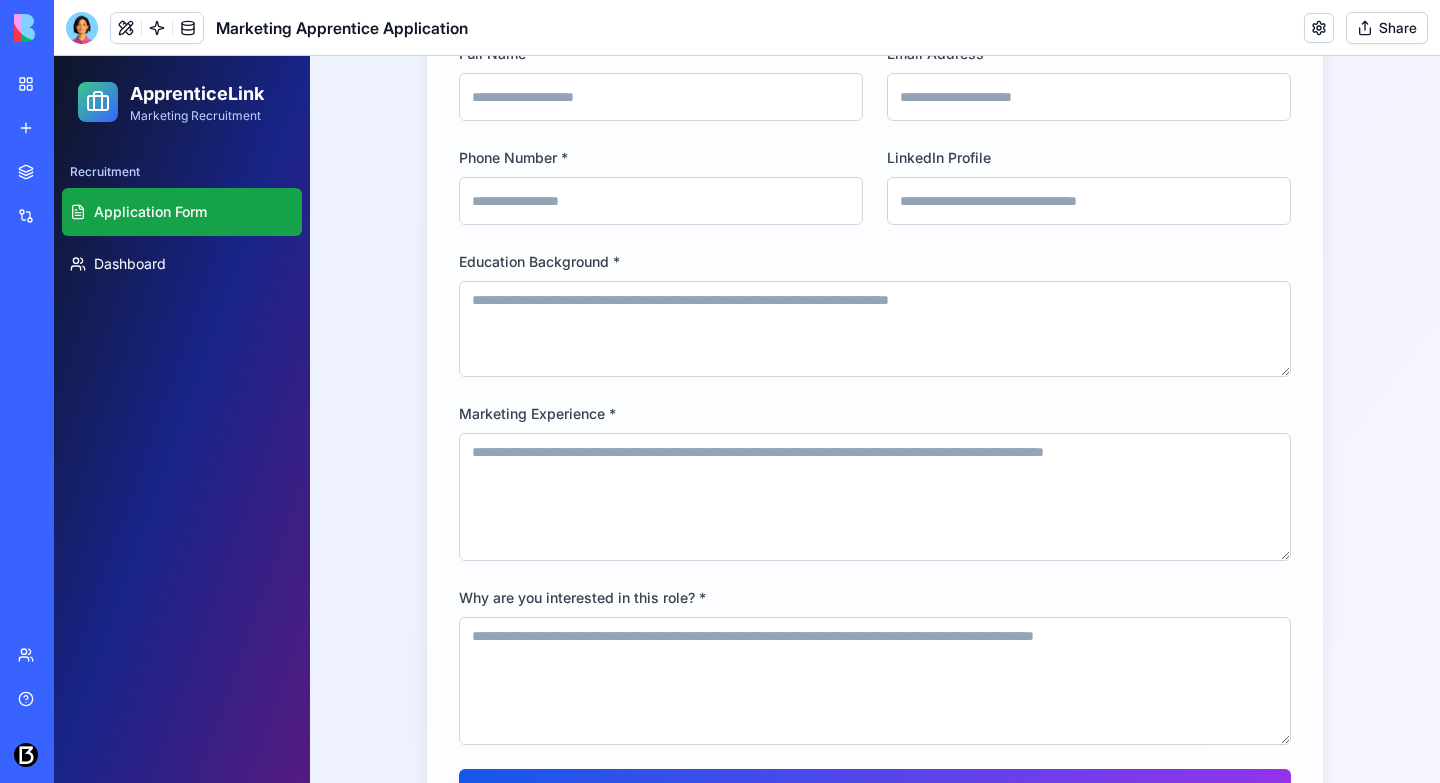 click on "Marketing Apprentice Application" at bounding box center [46, 400] 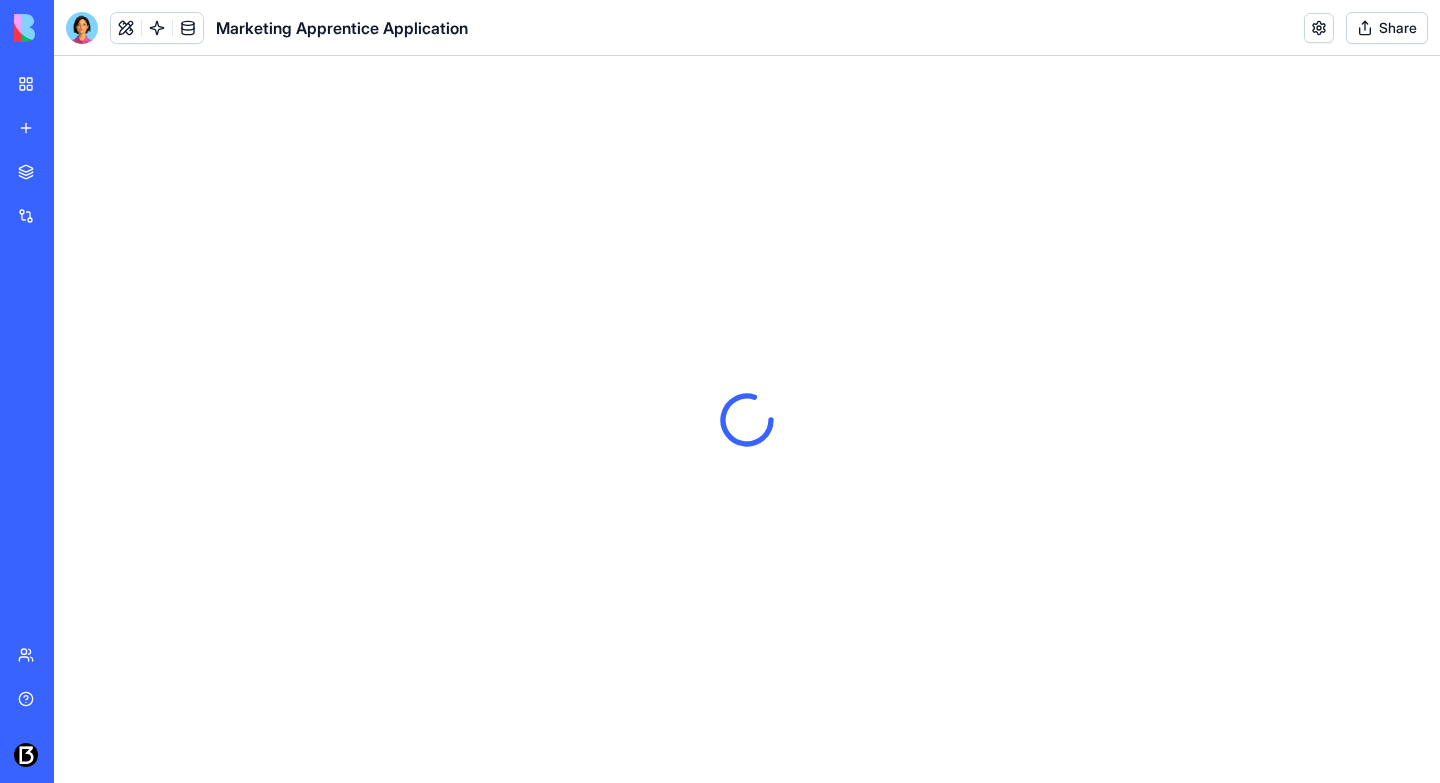 scroll, scrollTop: 0, scrollLeft: 0, axis: both 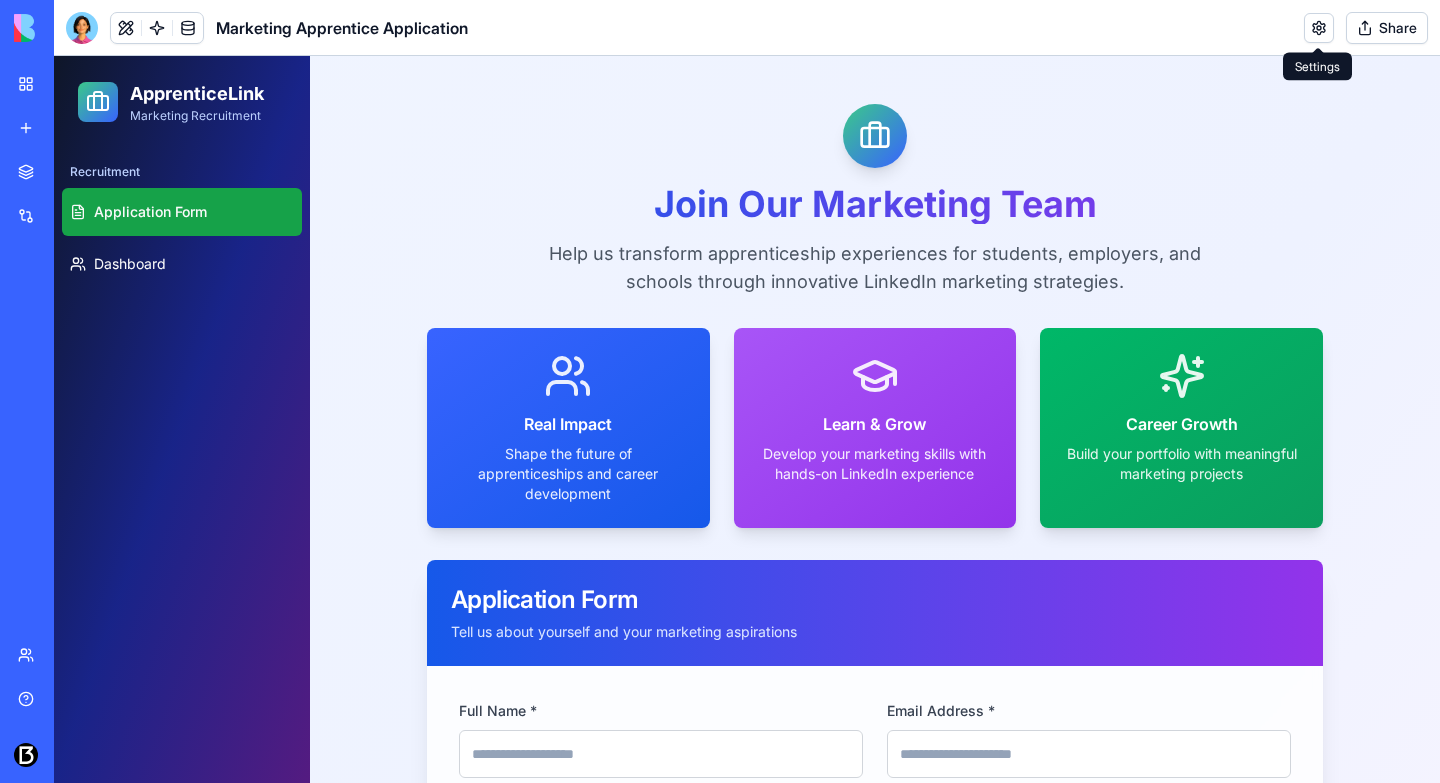 click at bounding box center [1319, 28] 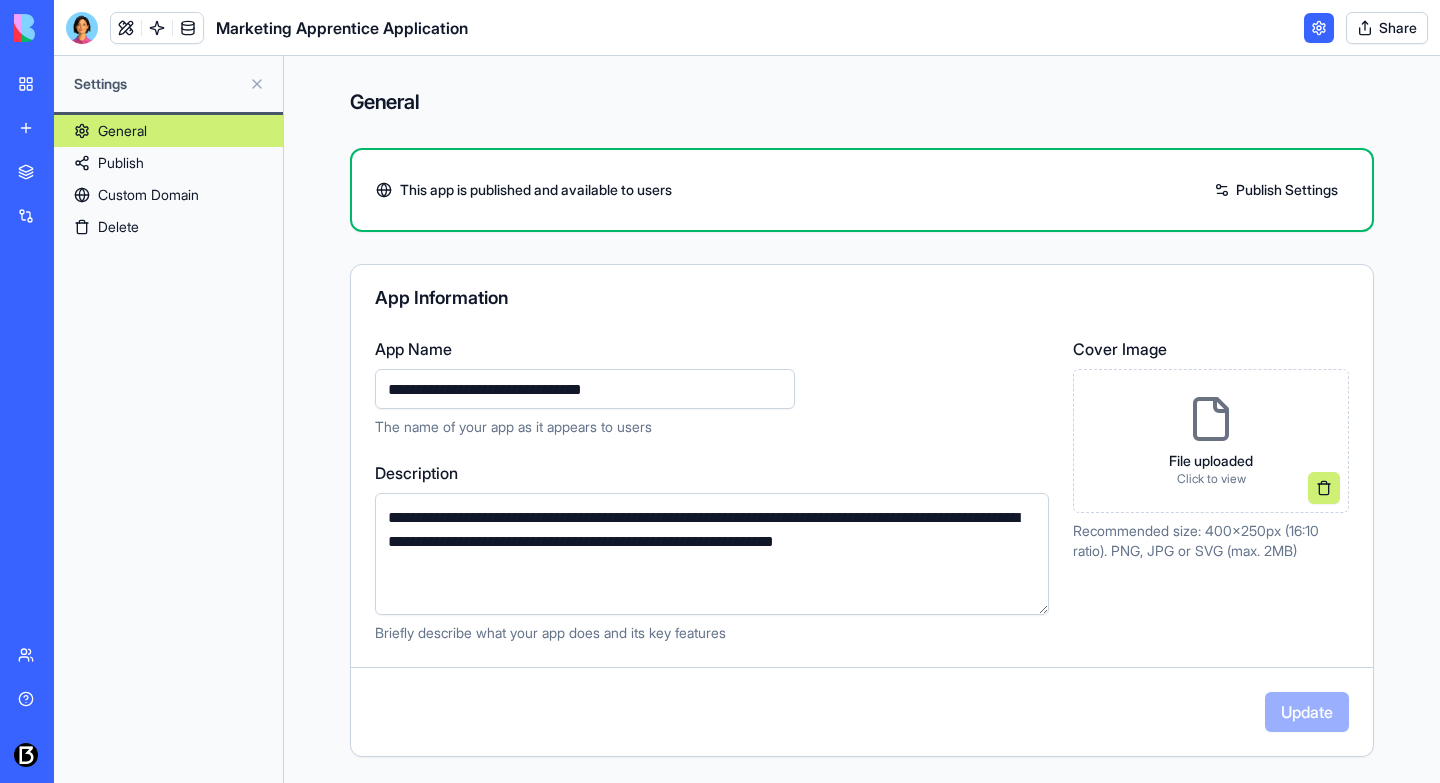 click on "Publish Settings" at bounding box center (1276, 190) 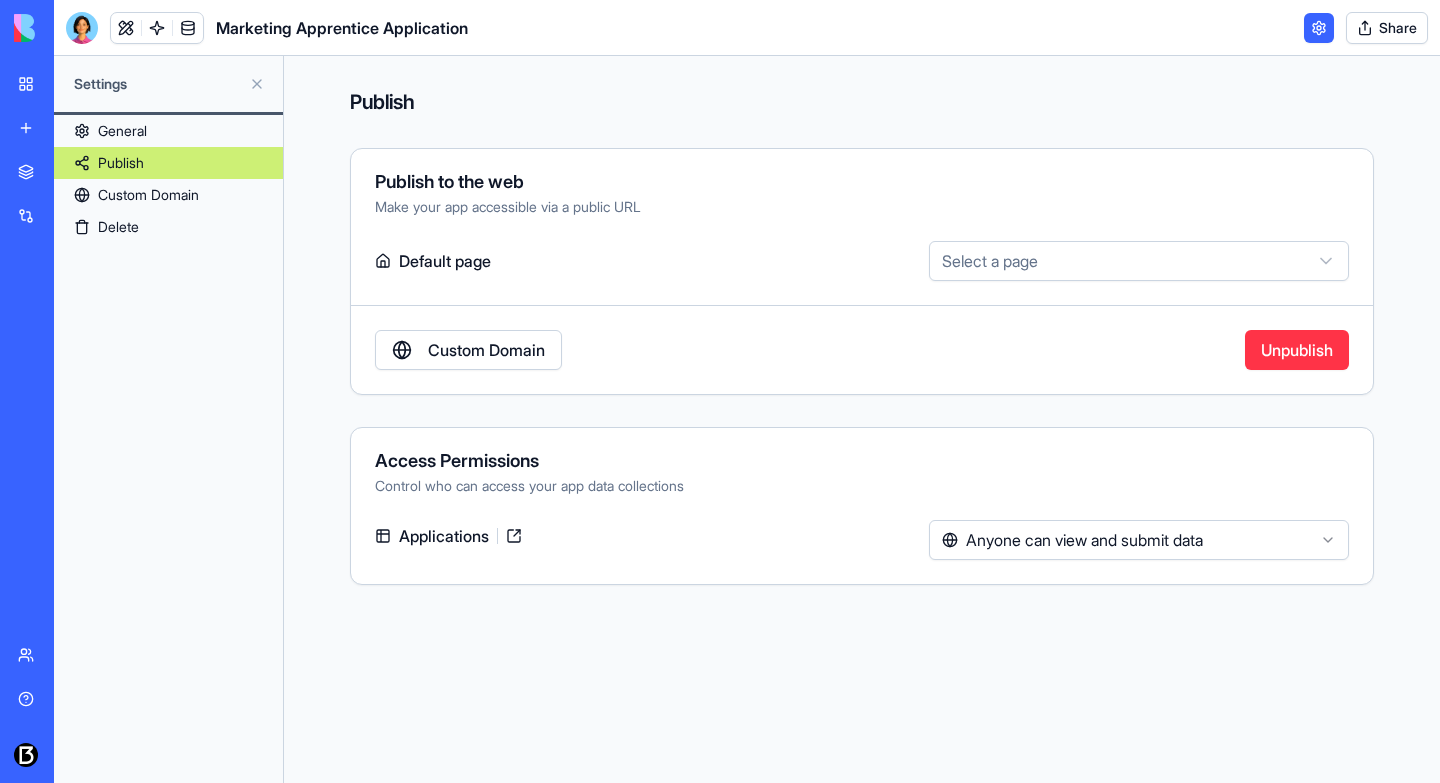 click on "Unpublish" at bounding box center [1297, 350] 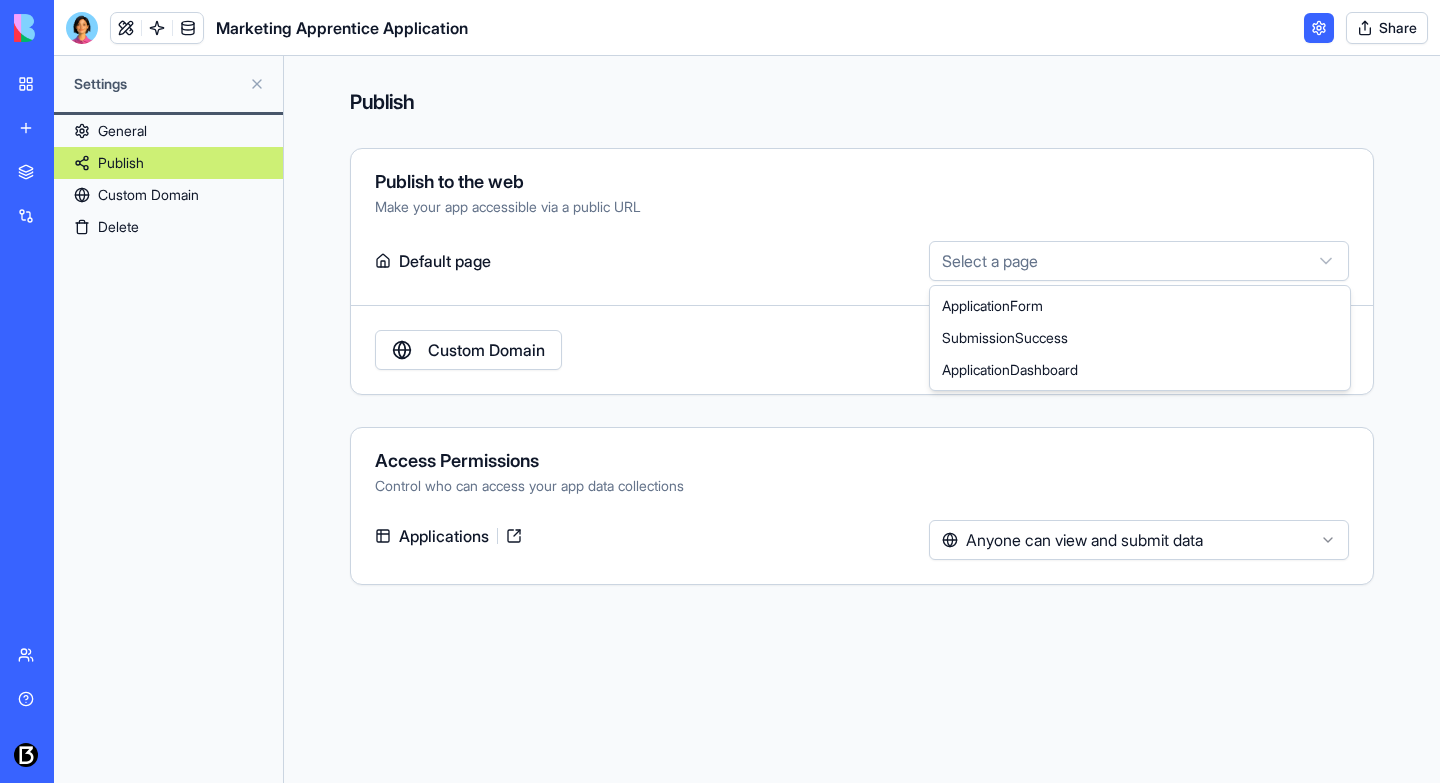 click on "ApplicationForm SubmissionSuccess ApplicationDashboard" at bounding box center [720, 391] 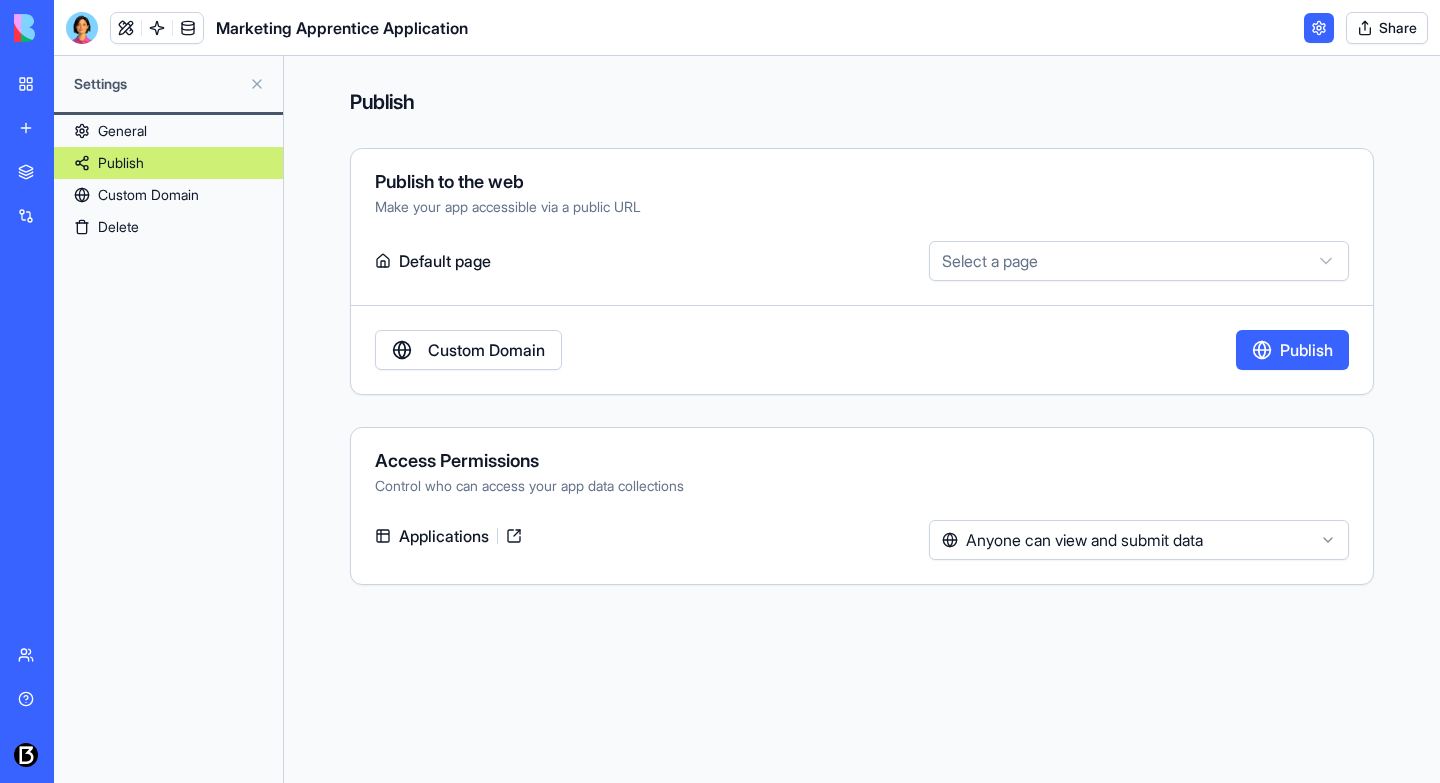 click on "**********" at bounding box center [720, 391] 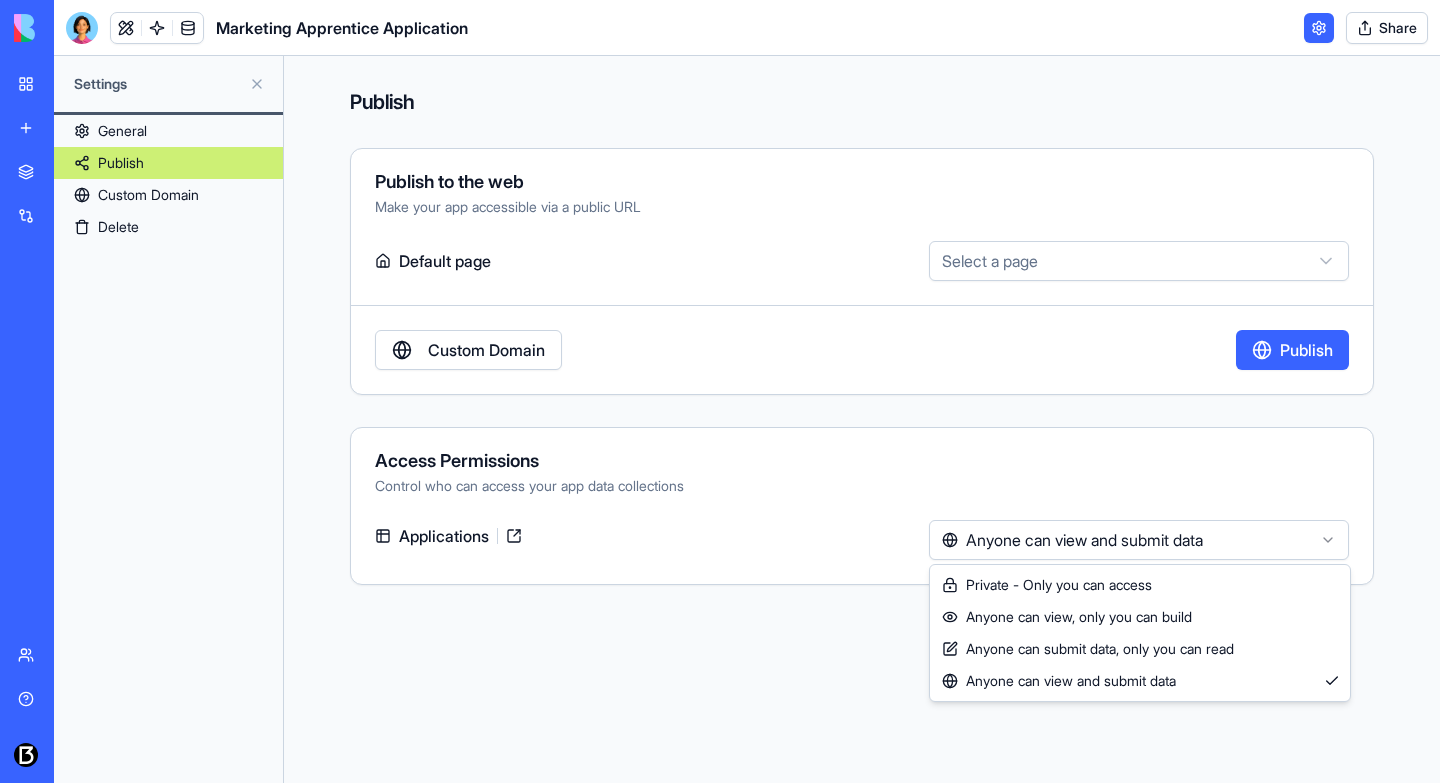 click on "**********" at bounding box center [720, 391] 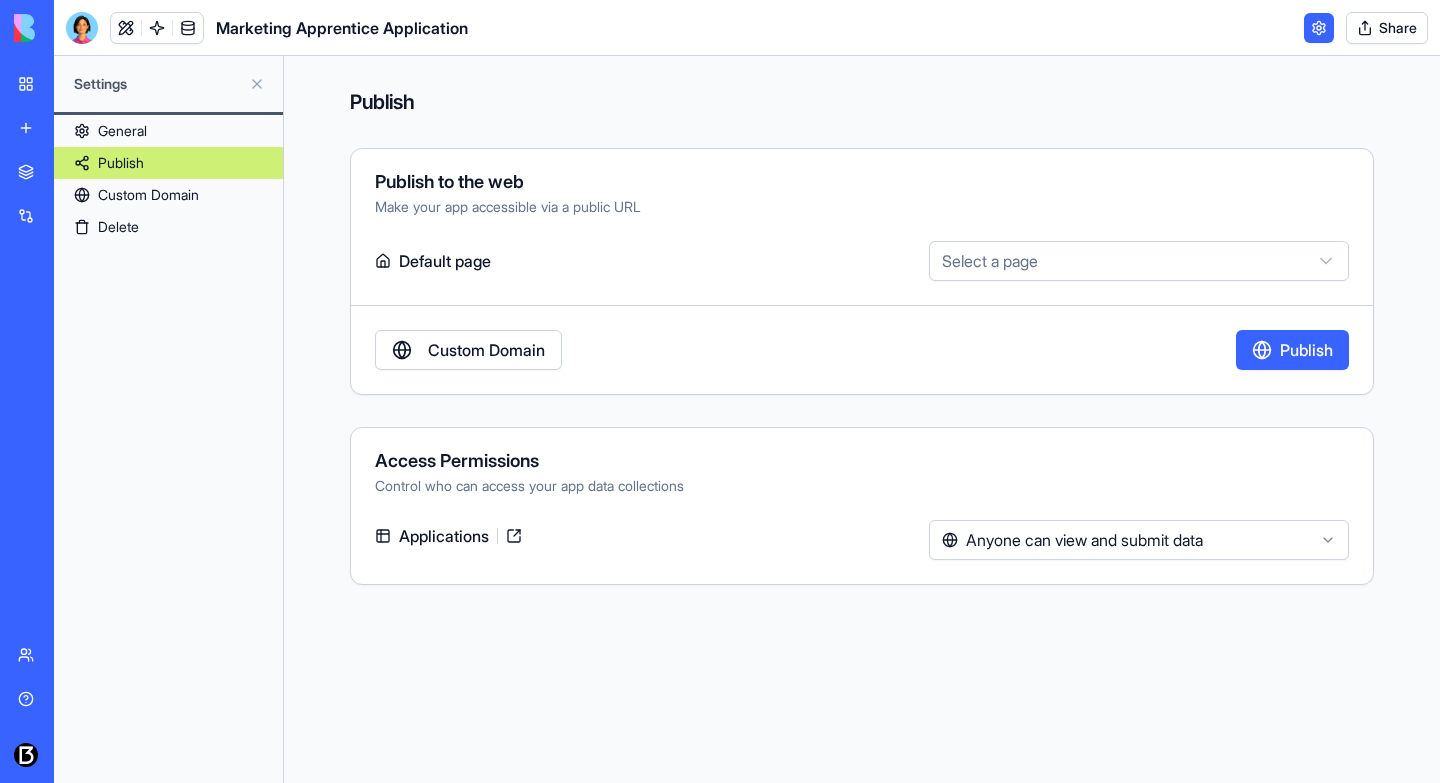 click on "General" at bounding box center (168, 131) 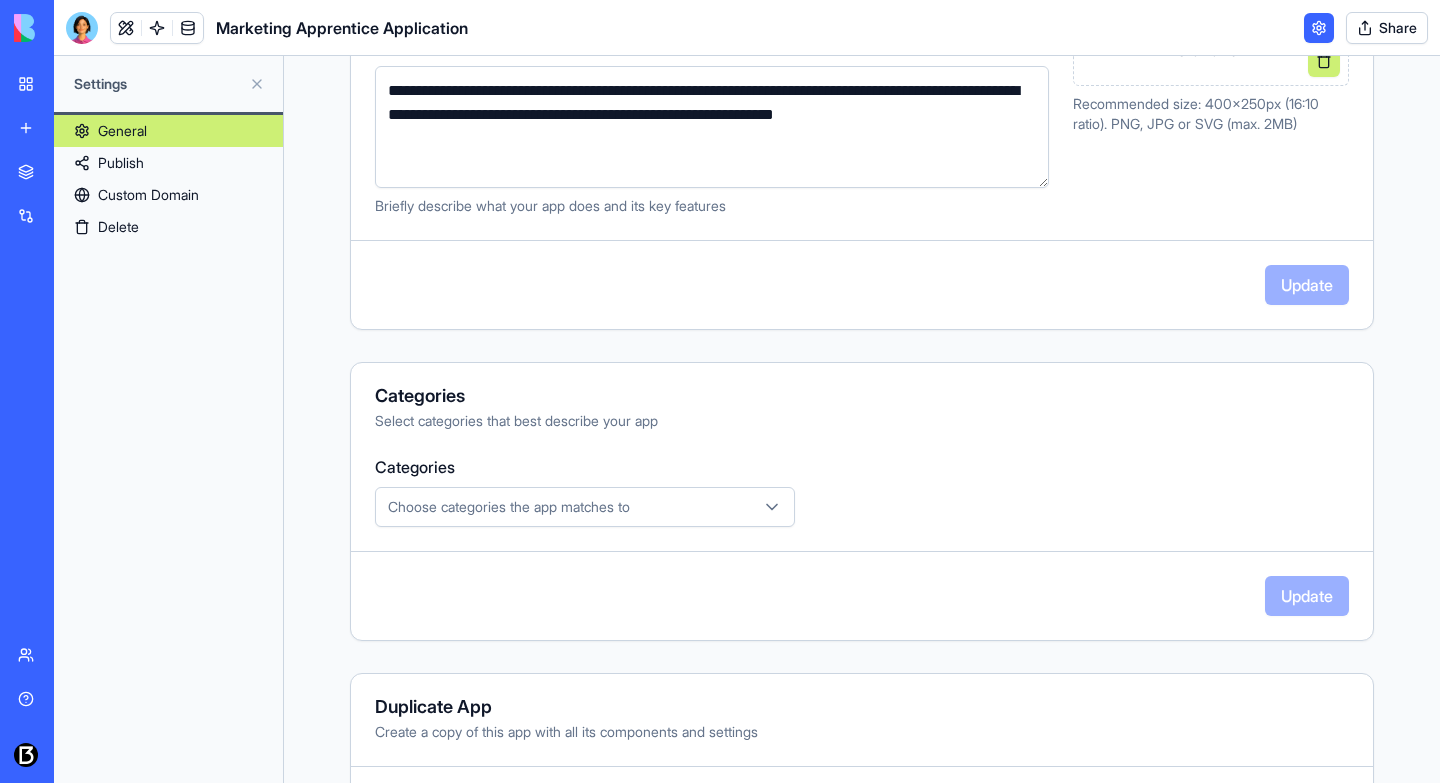 scroll, scrollTop: 498, scrollLeft: 0, axis: vertical 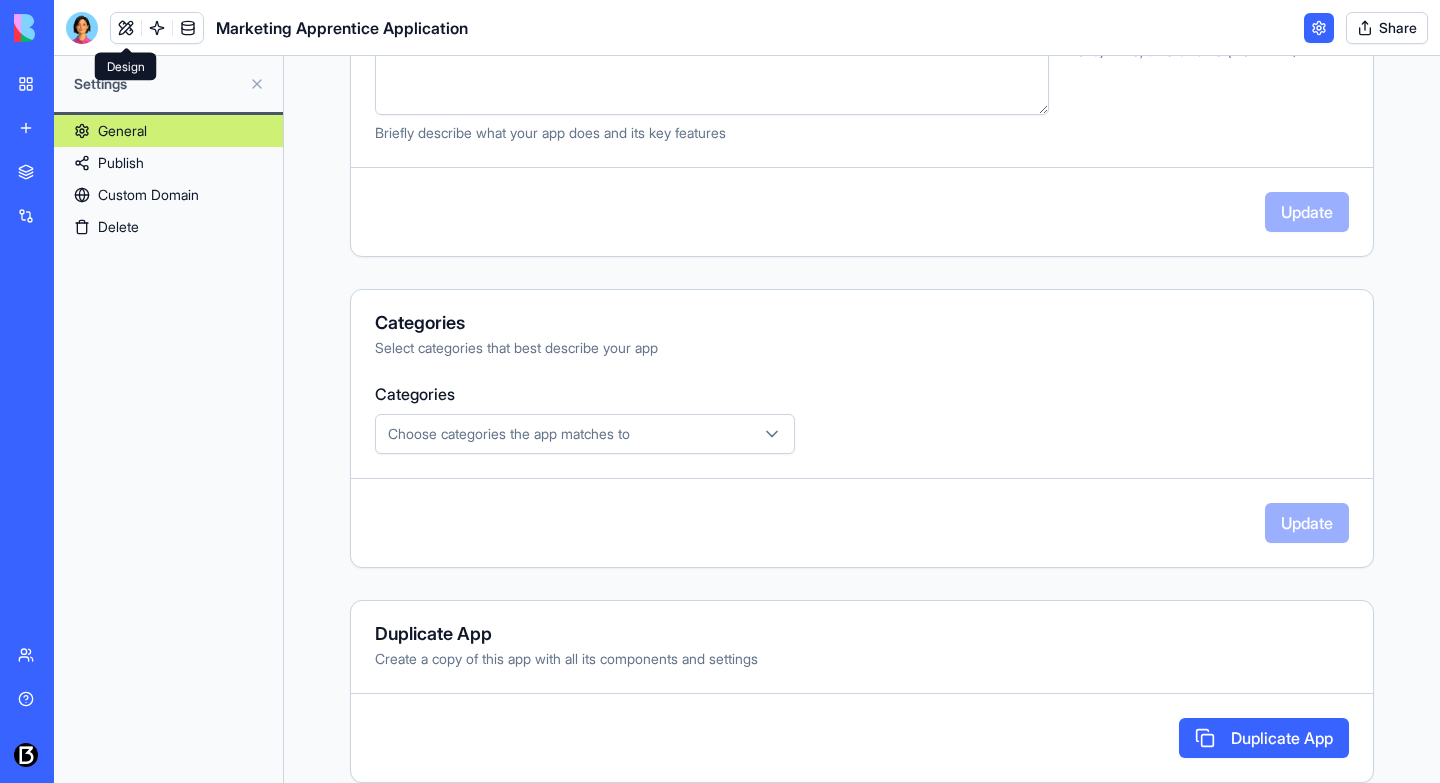 click at bounding box center [126, 28] 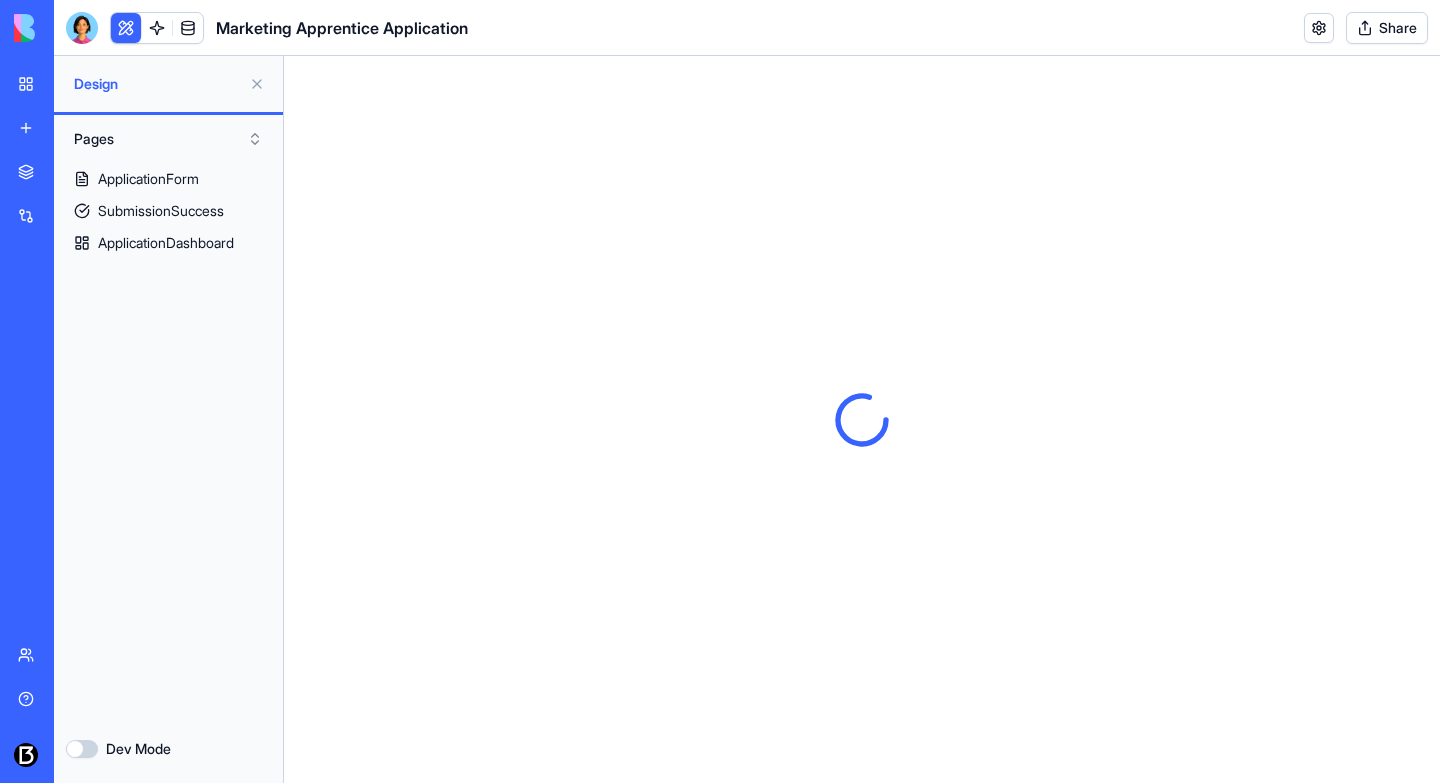 scroll, scrollTop: 0, scrollLeft: 0, axis: both 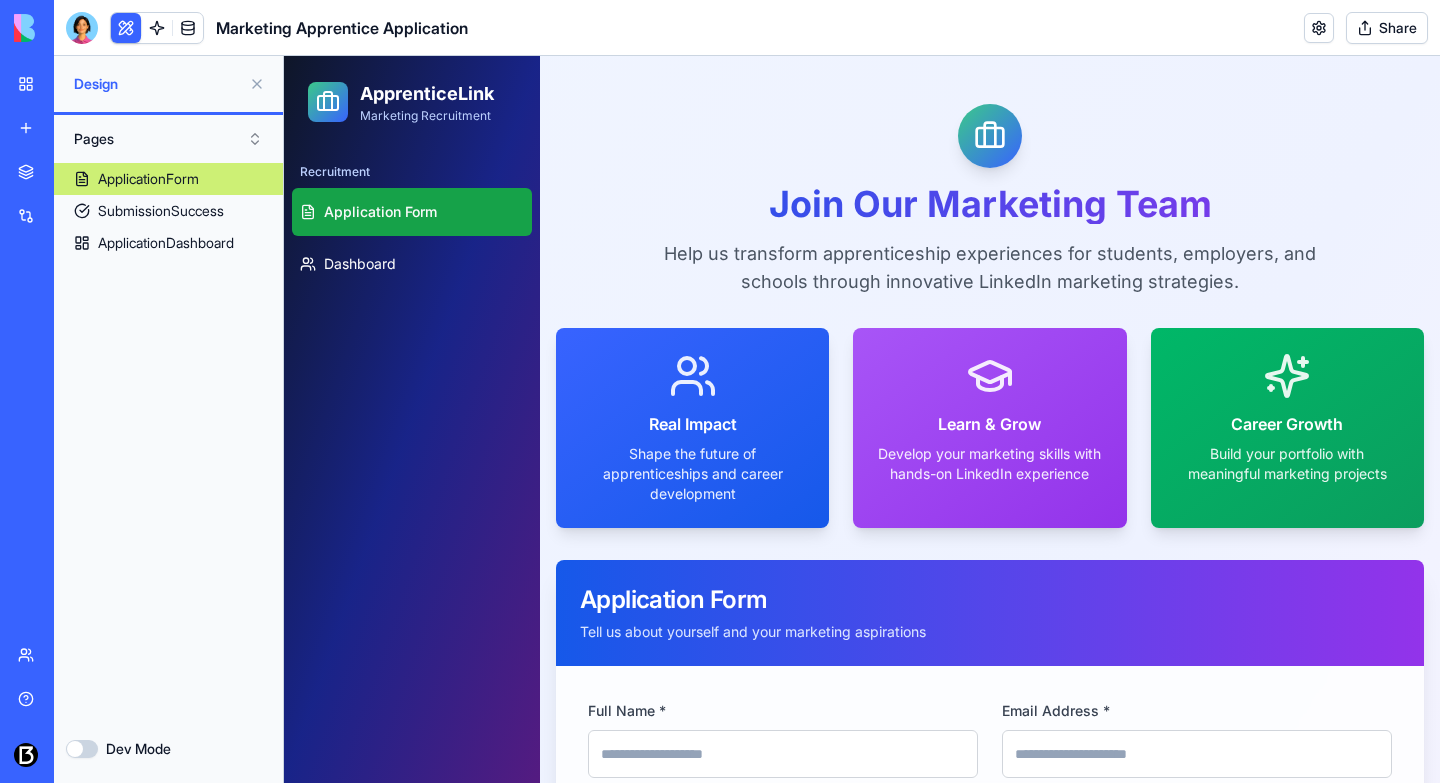 click on "Dev Mode" at bounding box center [82, 749] 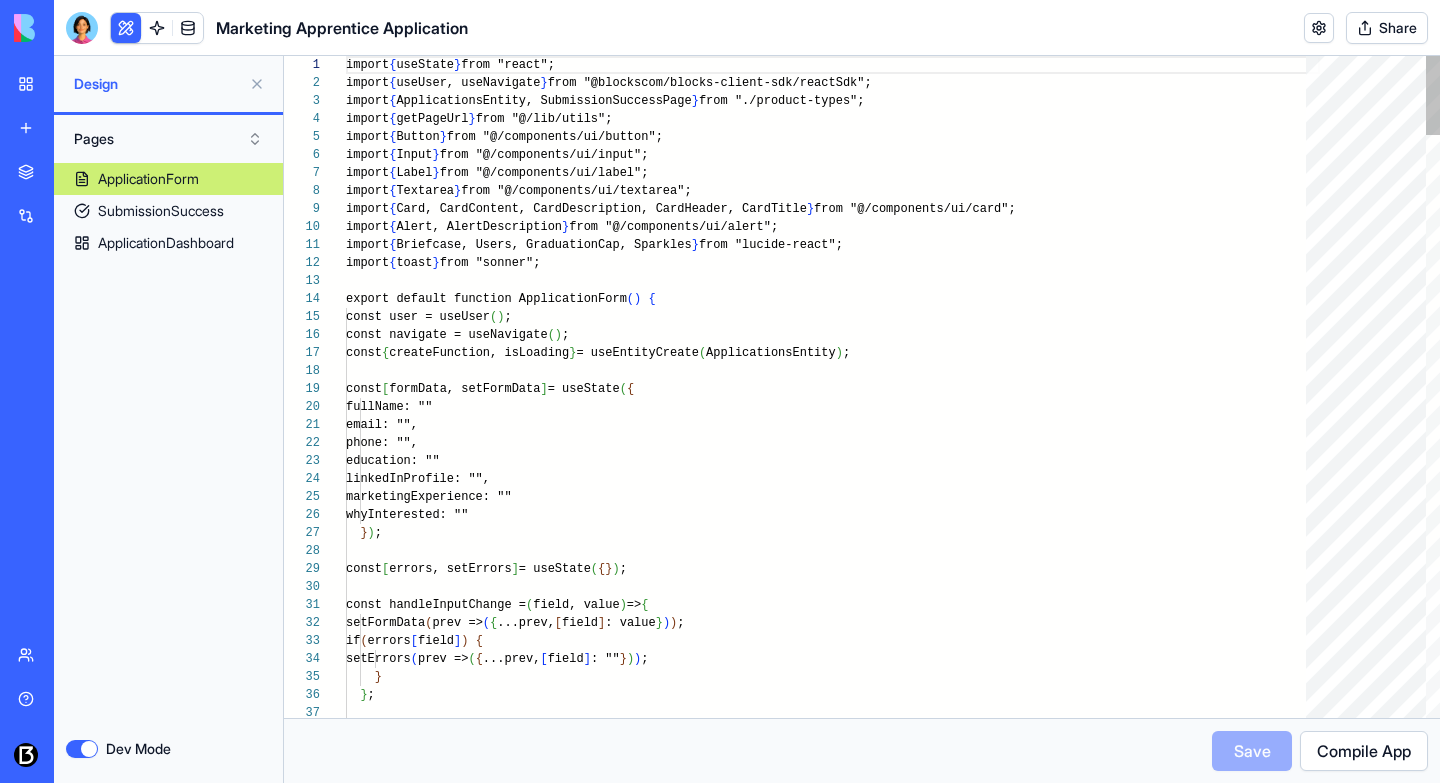 scroll, scrollTop: 144, scrollLeft: 0, axis: vertical 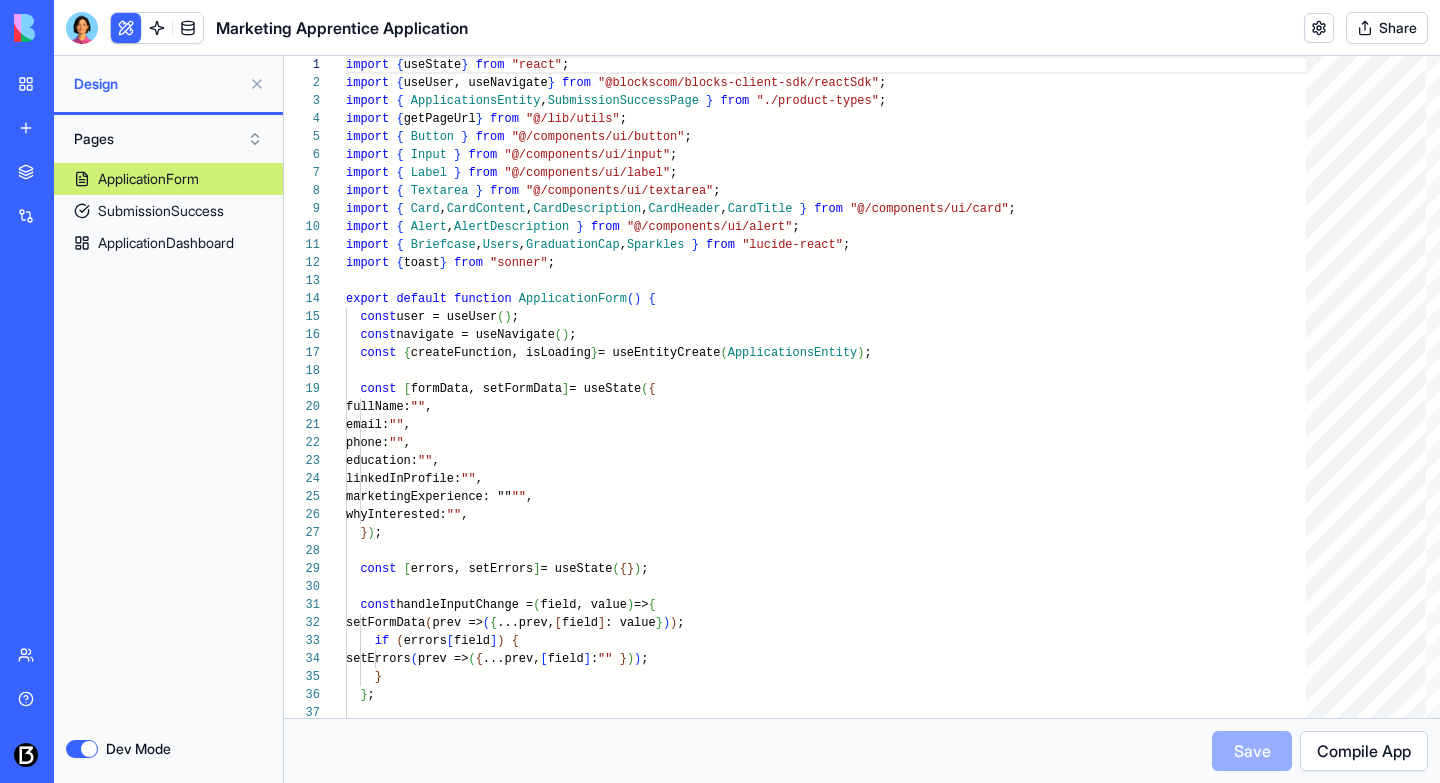 click on "Dev Mode" at bounding box center (82, 749) 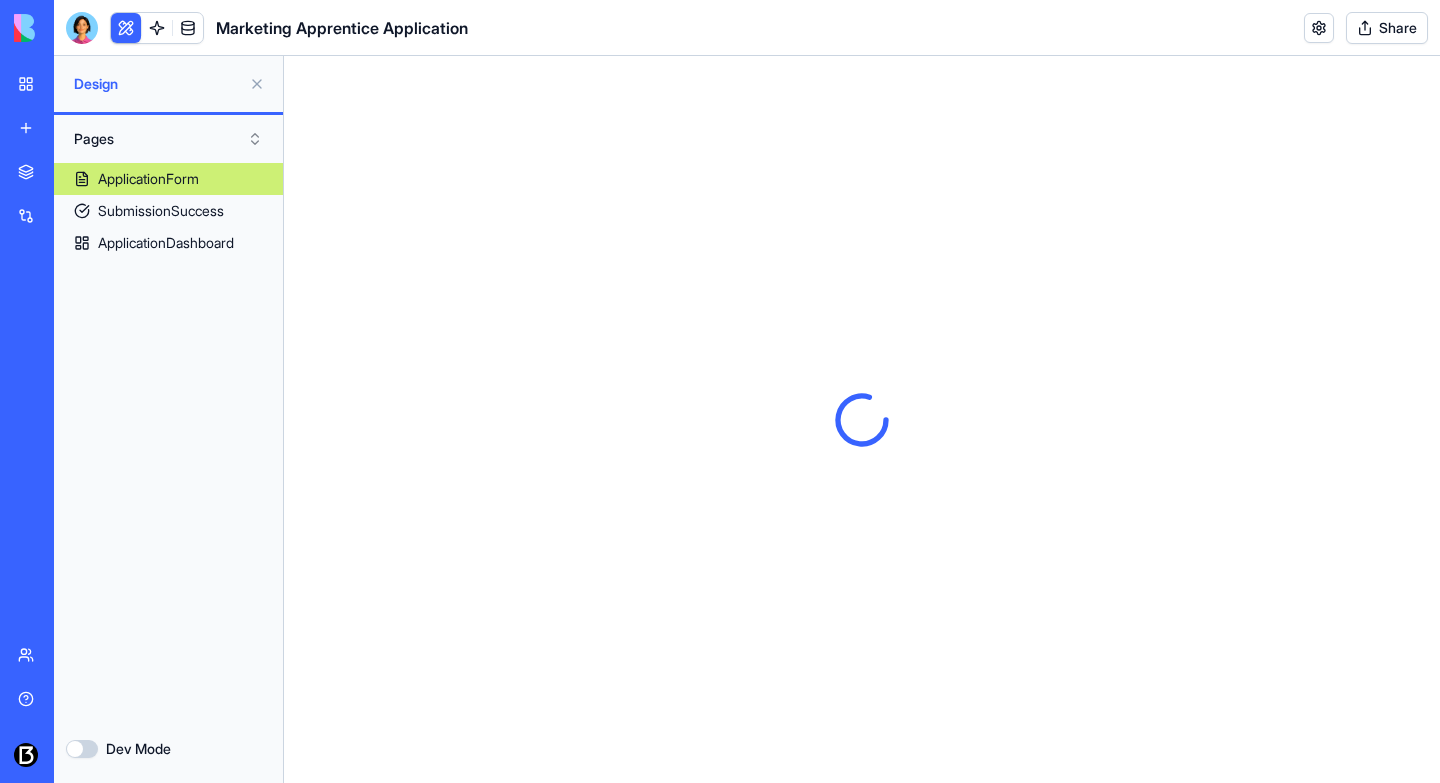 scroll, scrollTop: 0, scrollLeft: 0, axis: both 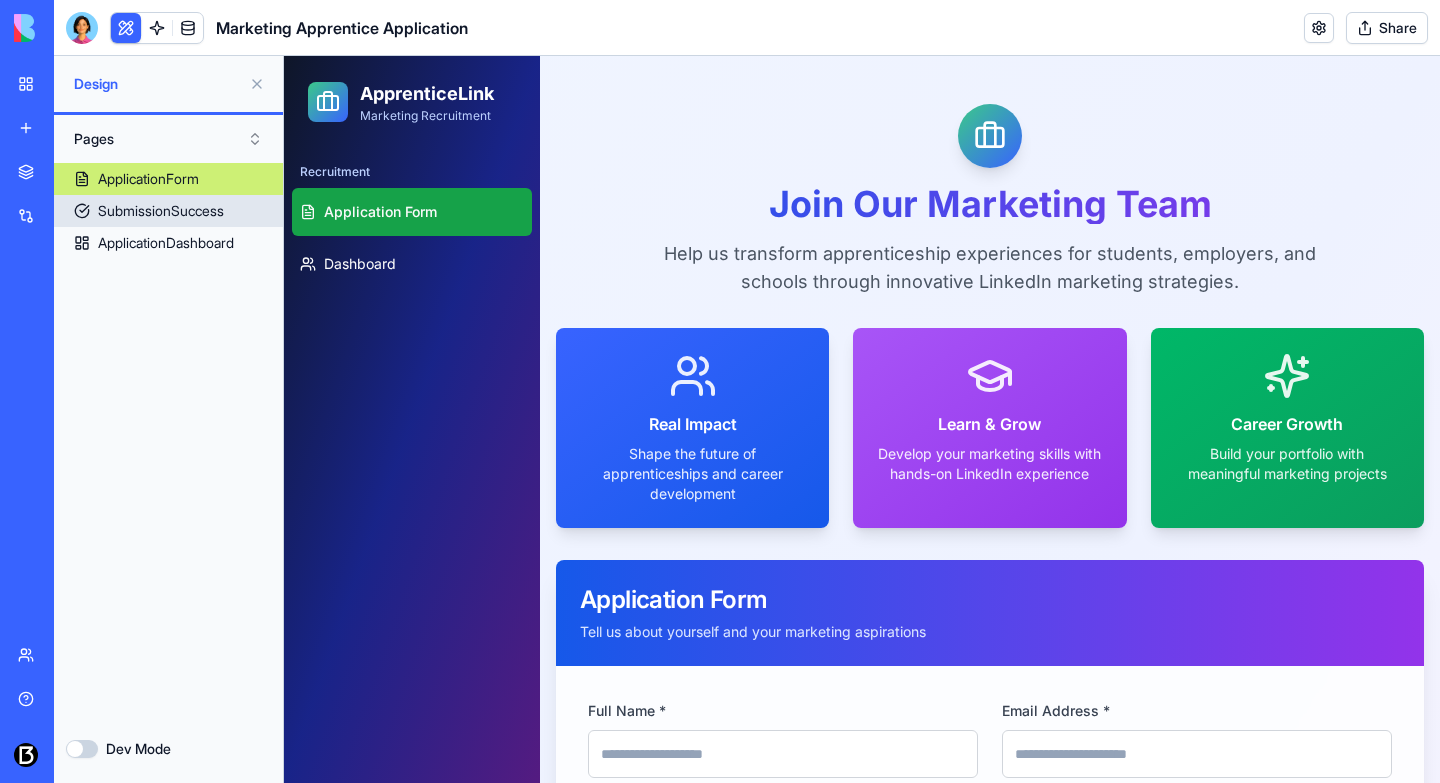click on "SubmissionSuccess" at bounding box center [161, 211] 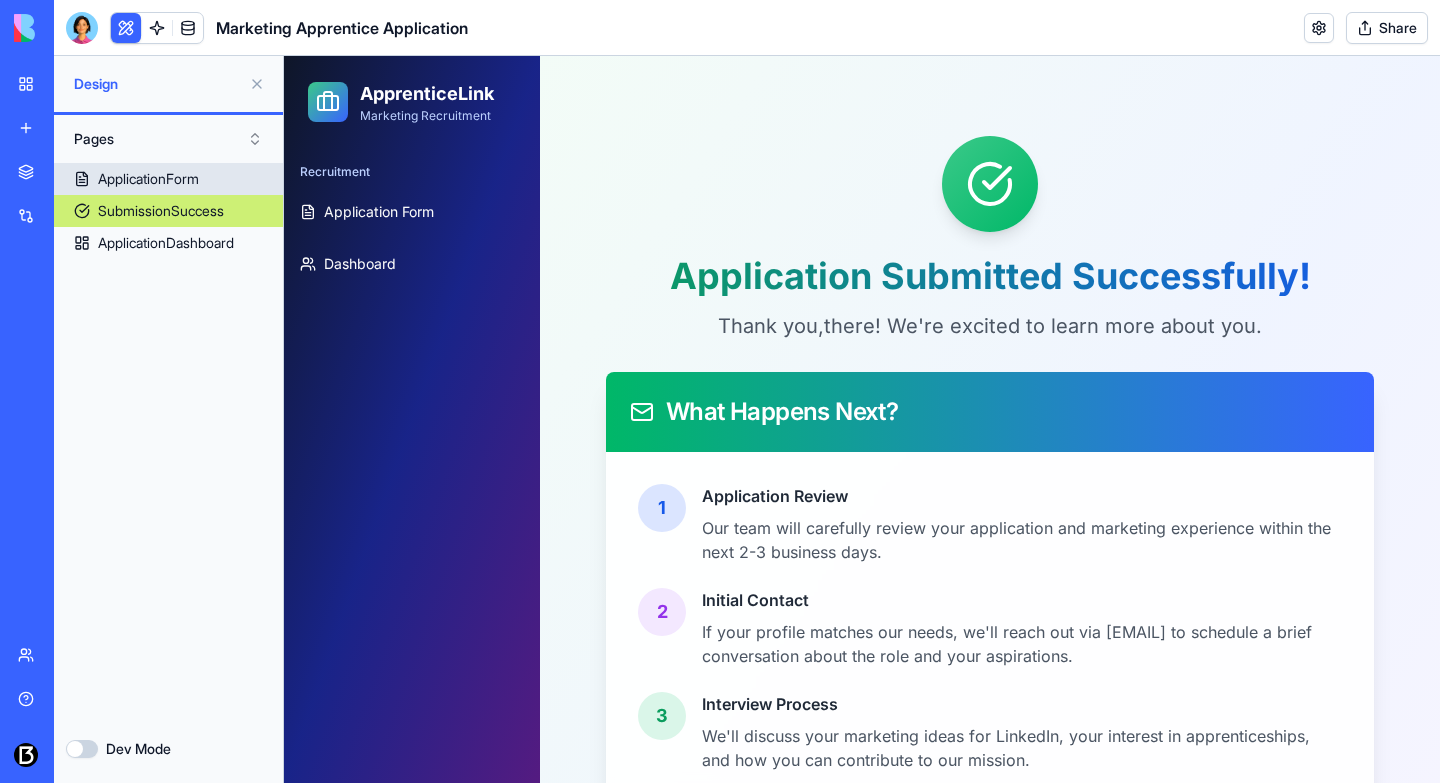 click on "ApplicationForm" at bounding box center (168, 179) 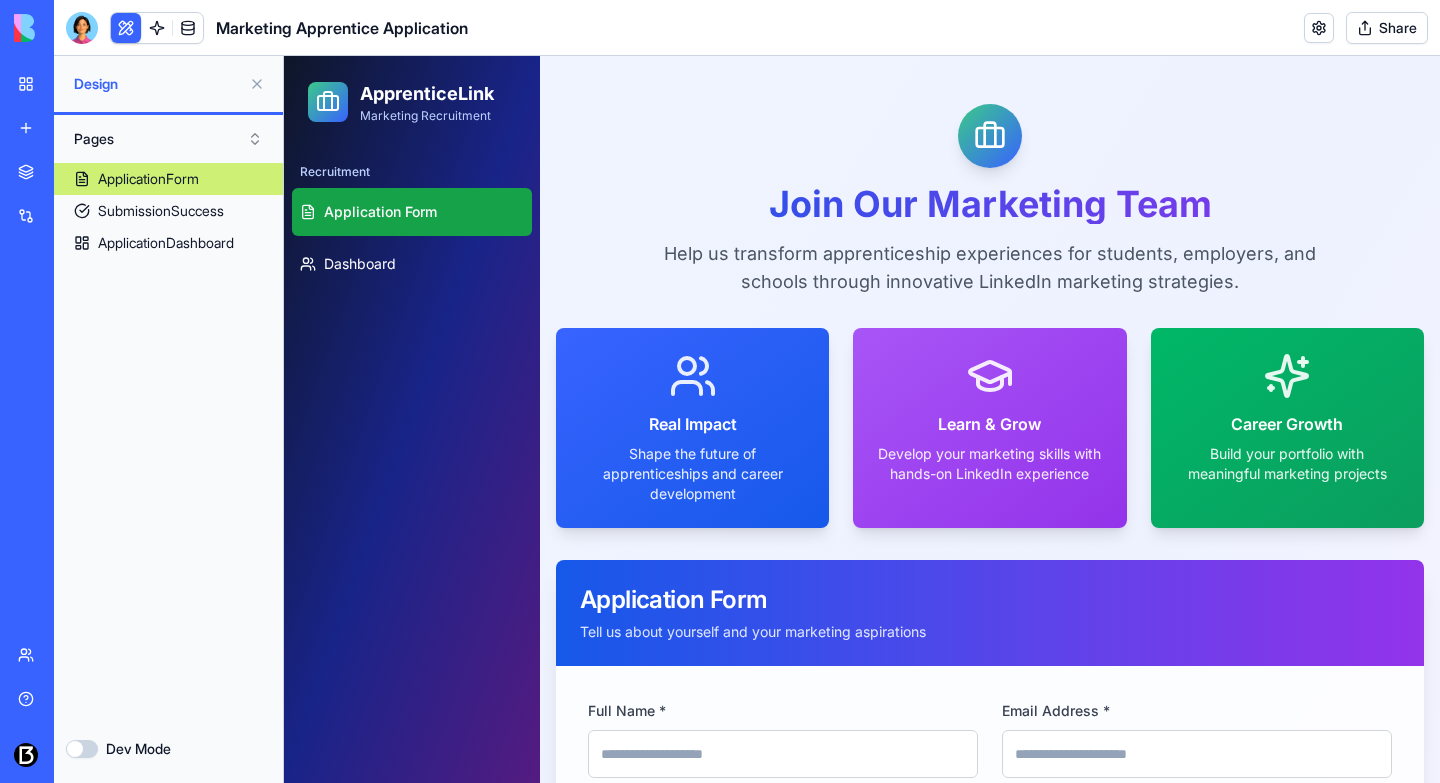 click on "Real Impact Shape the future of apprenticeships and career development" at bounding box center (692, 428) 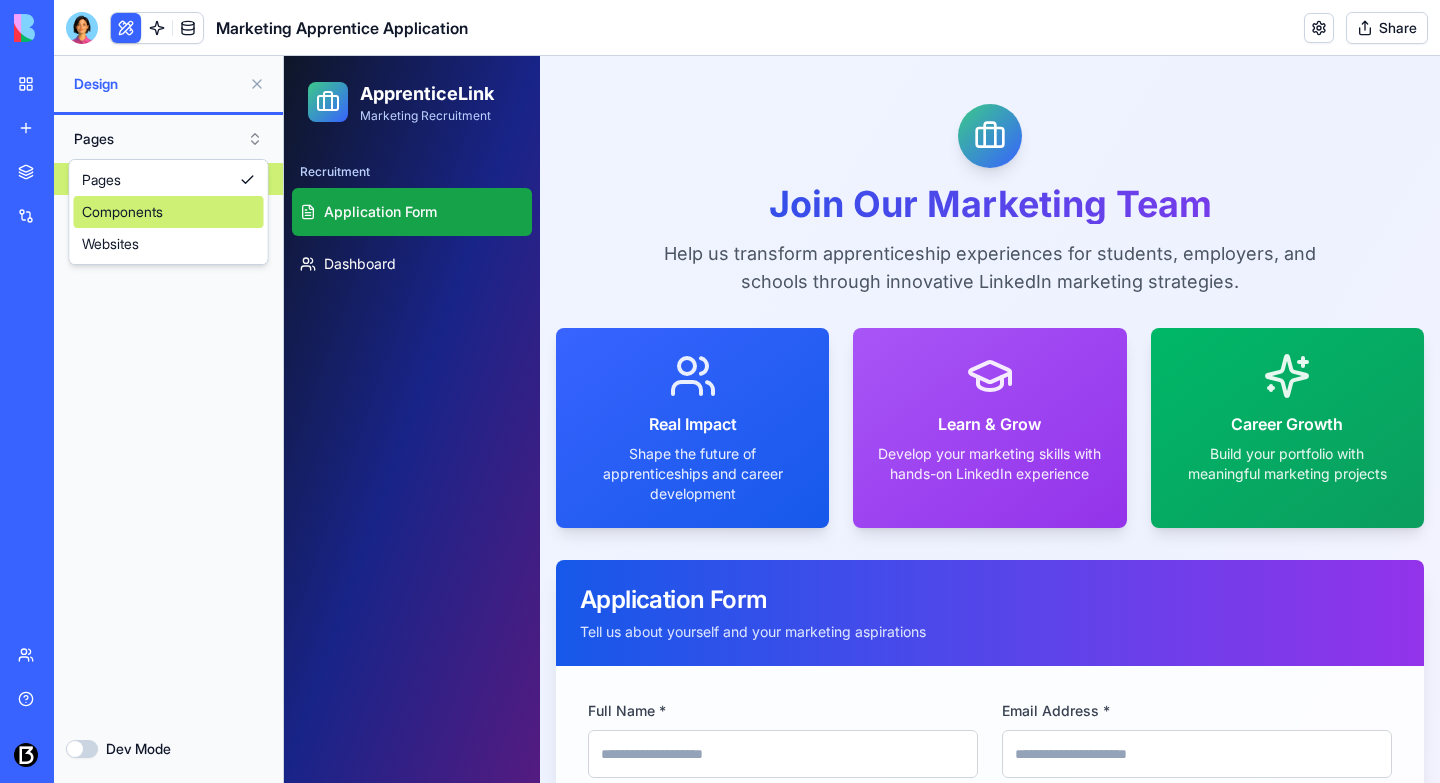 click on "Components" at bounding box center [169, 212] 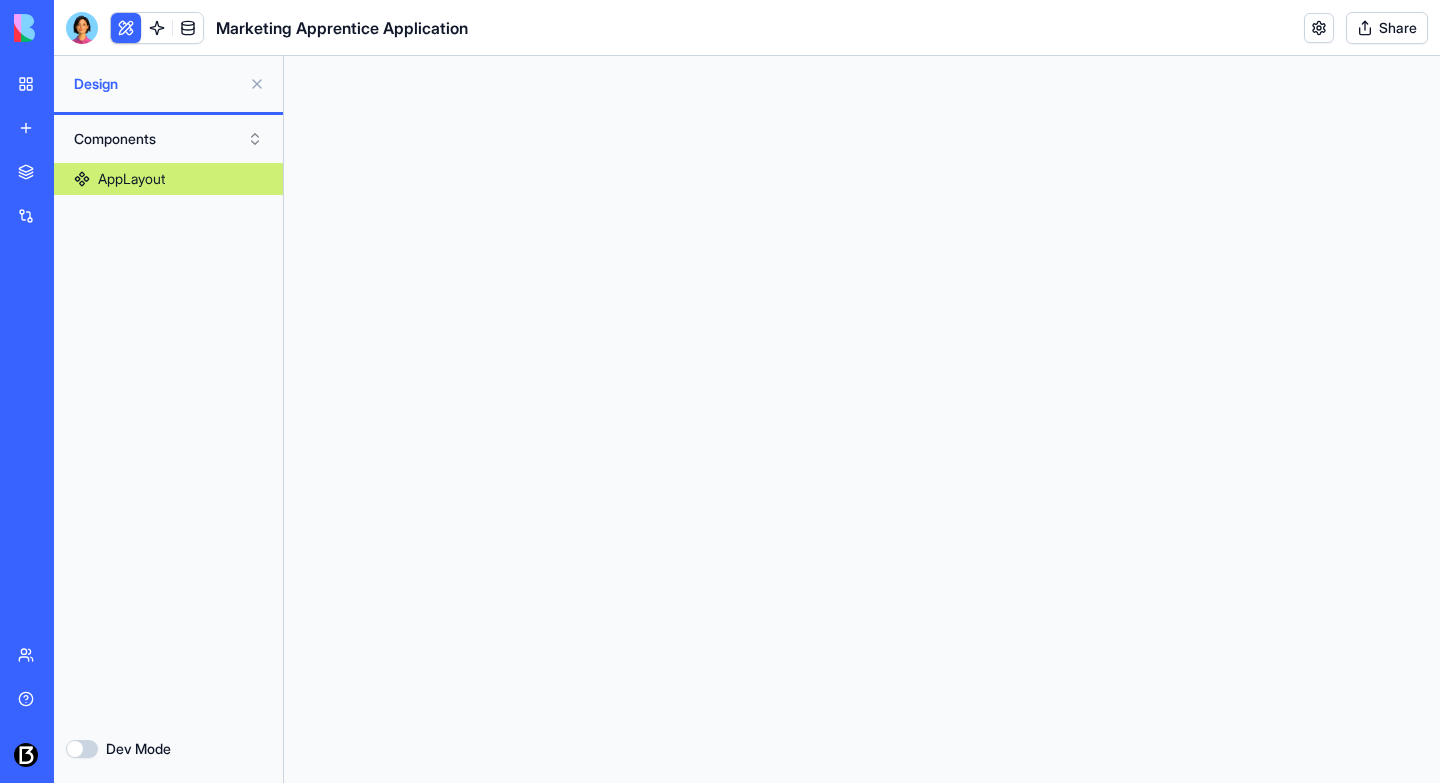 click on "AppLayout" at bounding box center (131, 179) 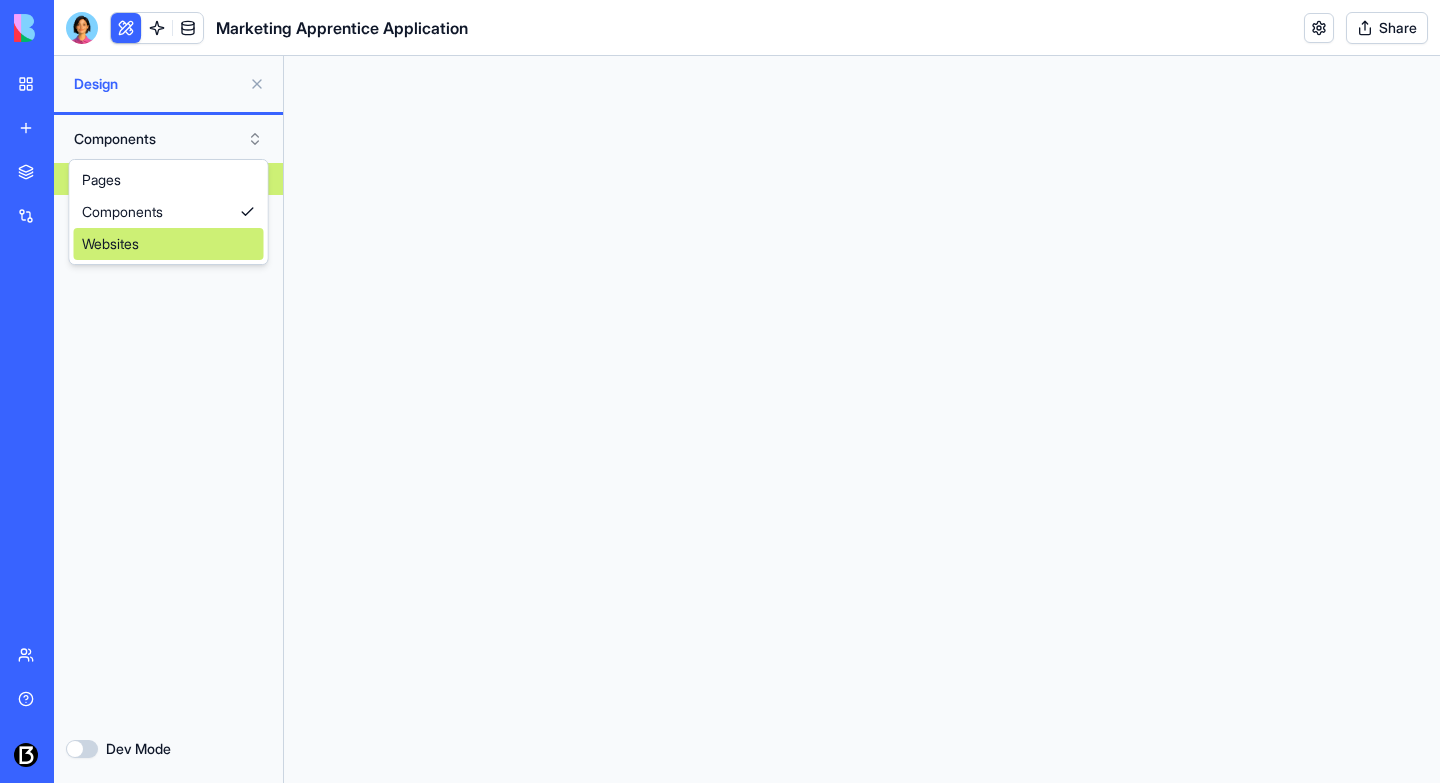 click on "Websites" at bounding box center [169, 244] 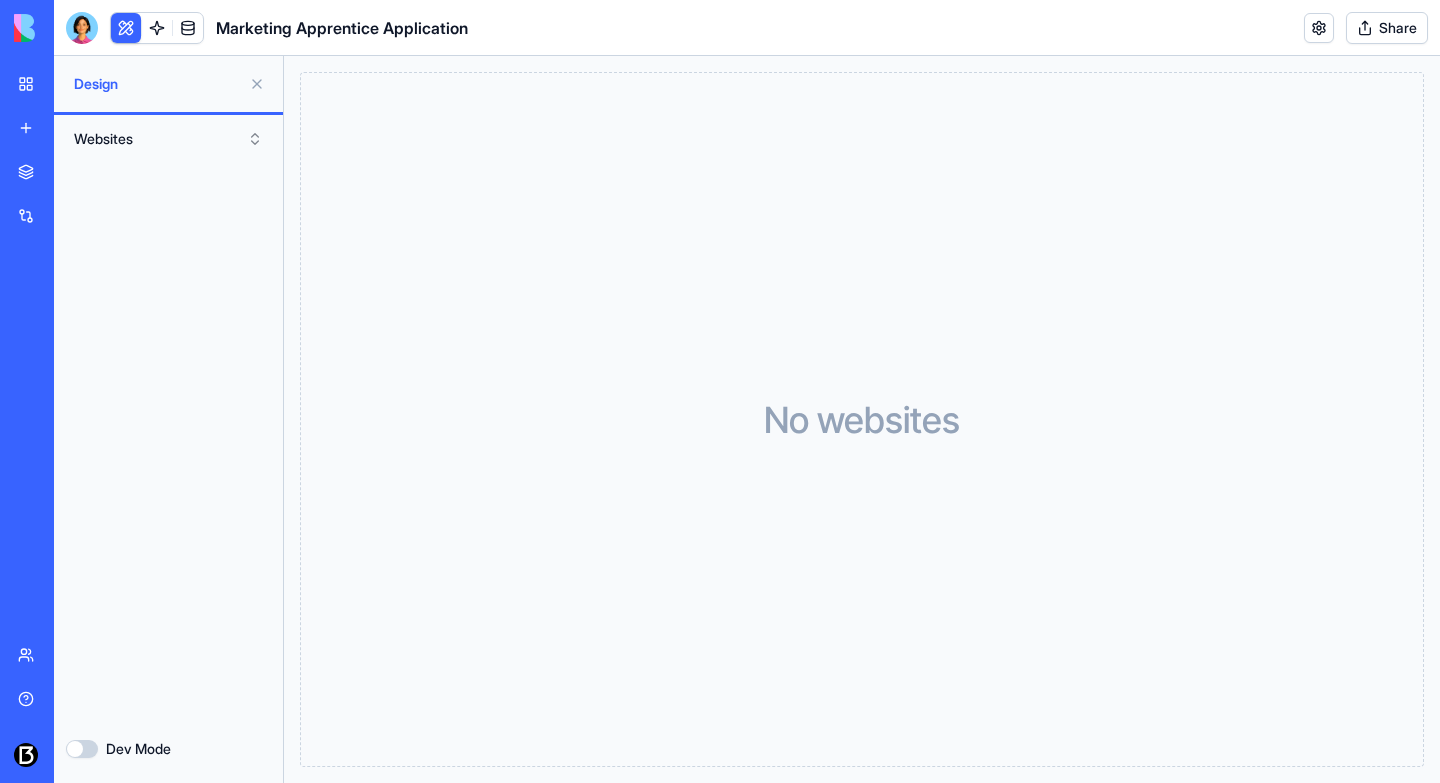 click on "Websites" at bounding box center (168, 139) 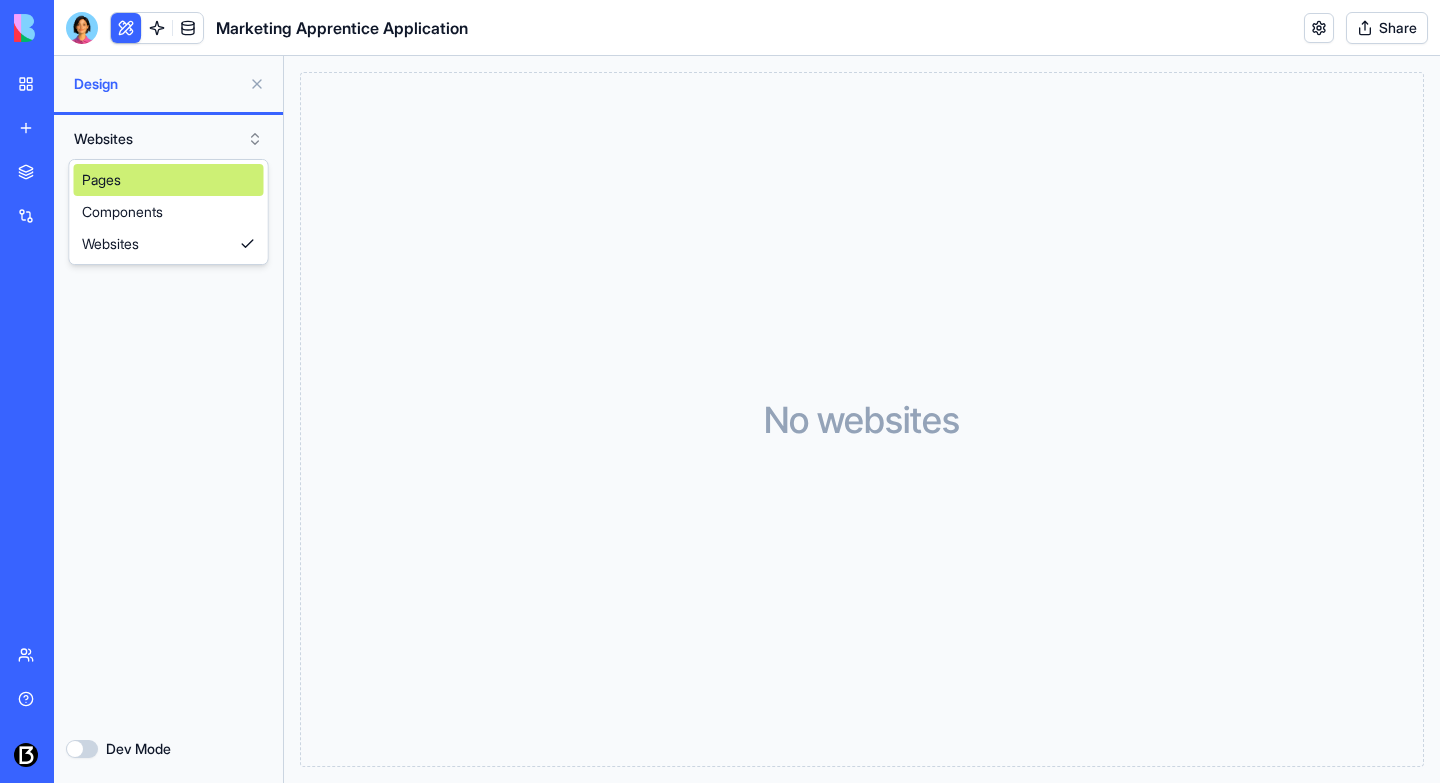 click on "Pages" at bounding box center (169, 180) 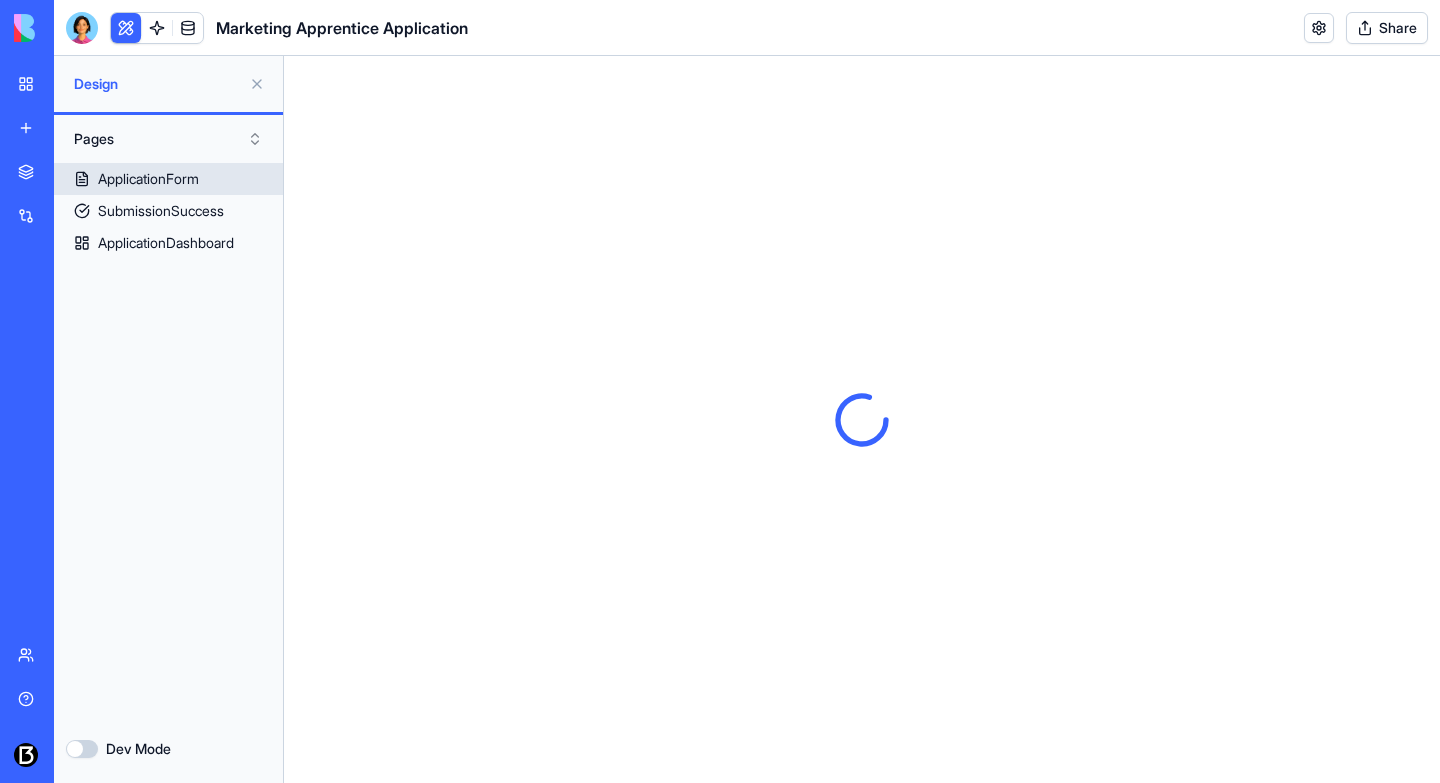 scroll, scrollTop: 0, scrollLeft: 0, axis: both 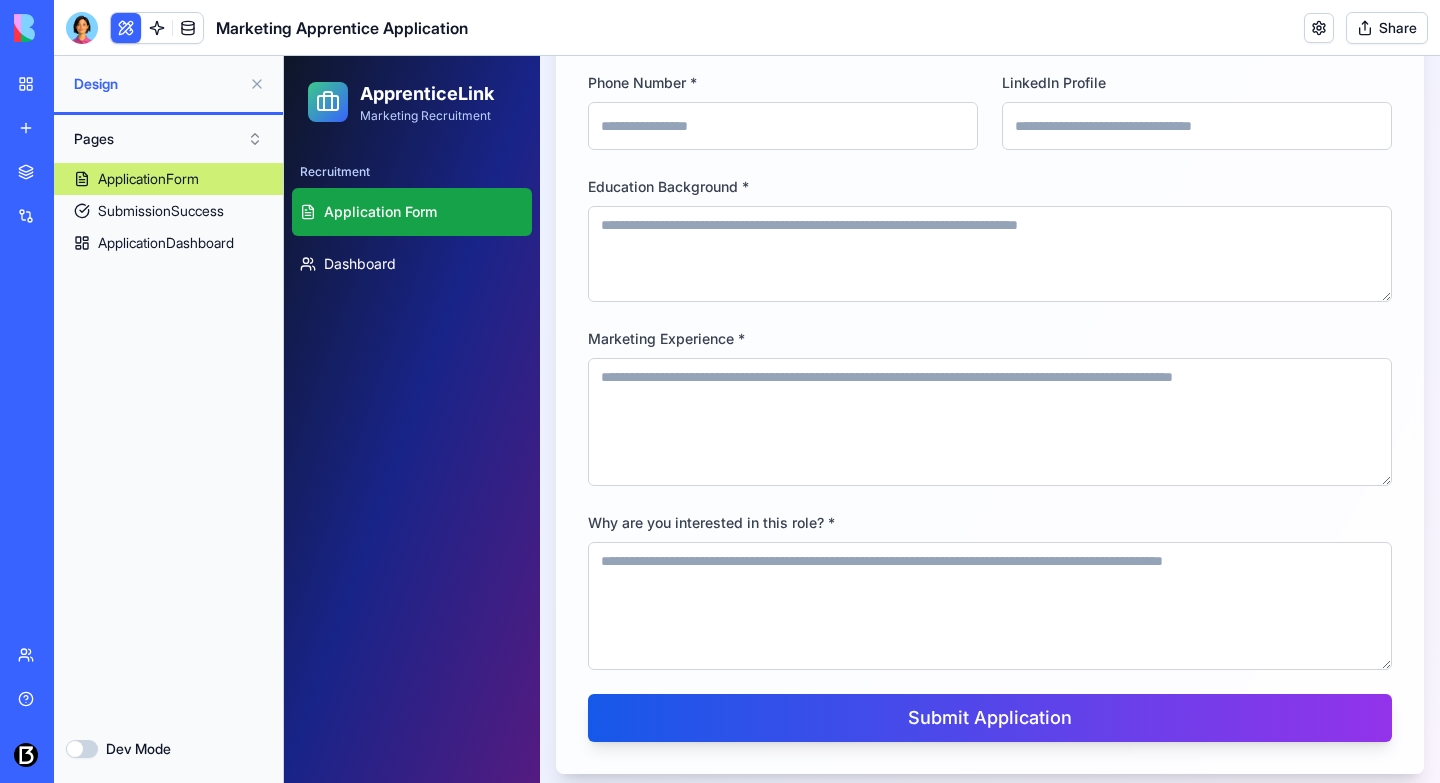 click on "Untitled App" at bounding box center (46, 312) 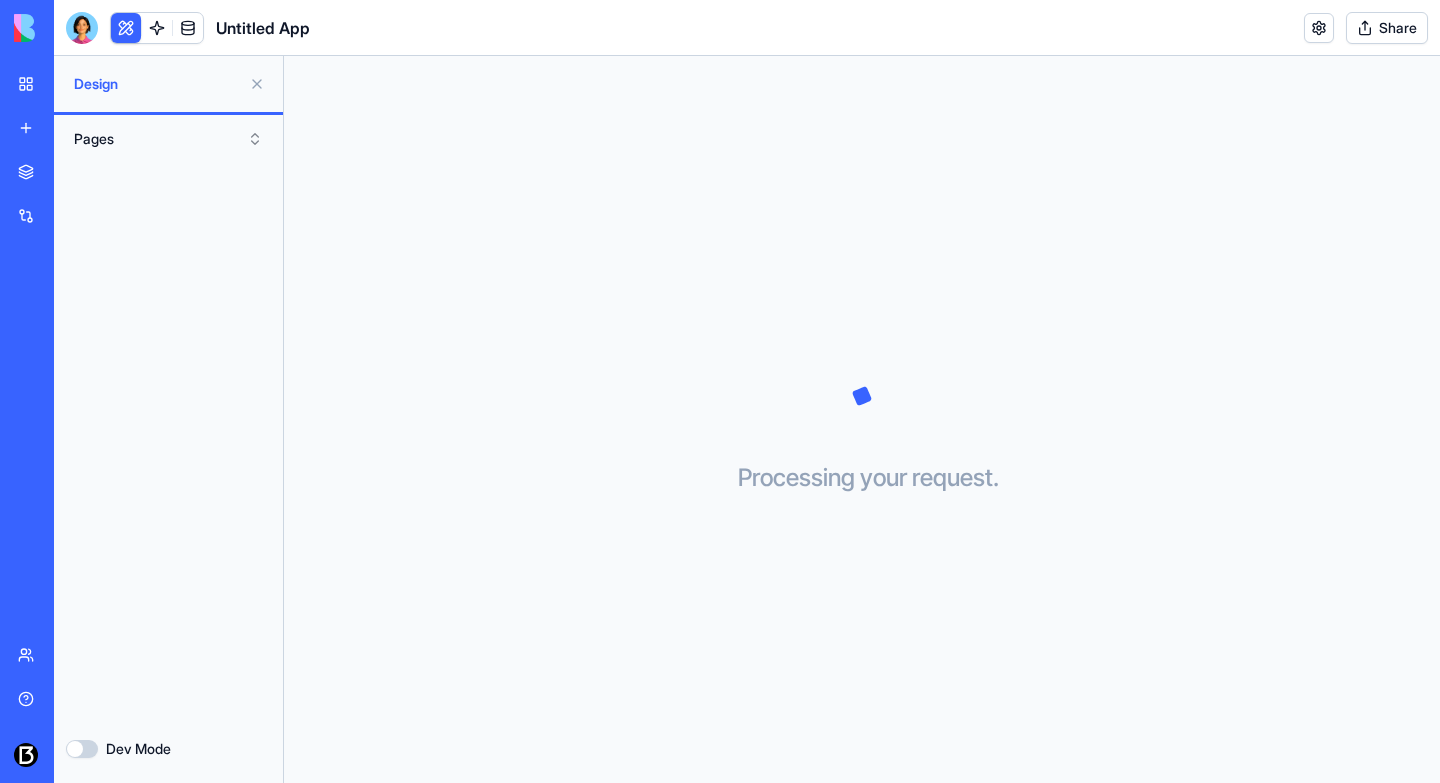 click on "LinkedIn Analytics Visualizer" at bounding box center [46, 356] 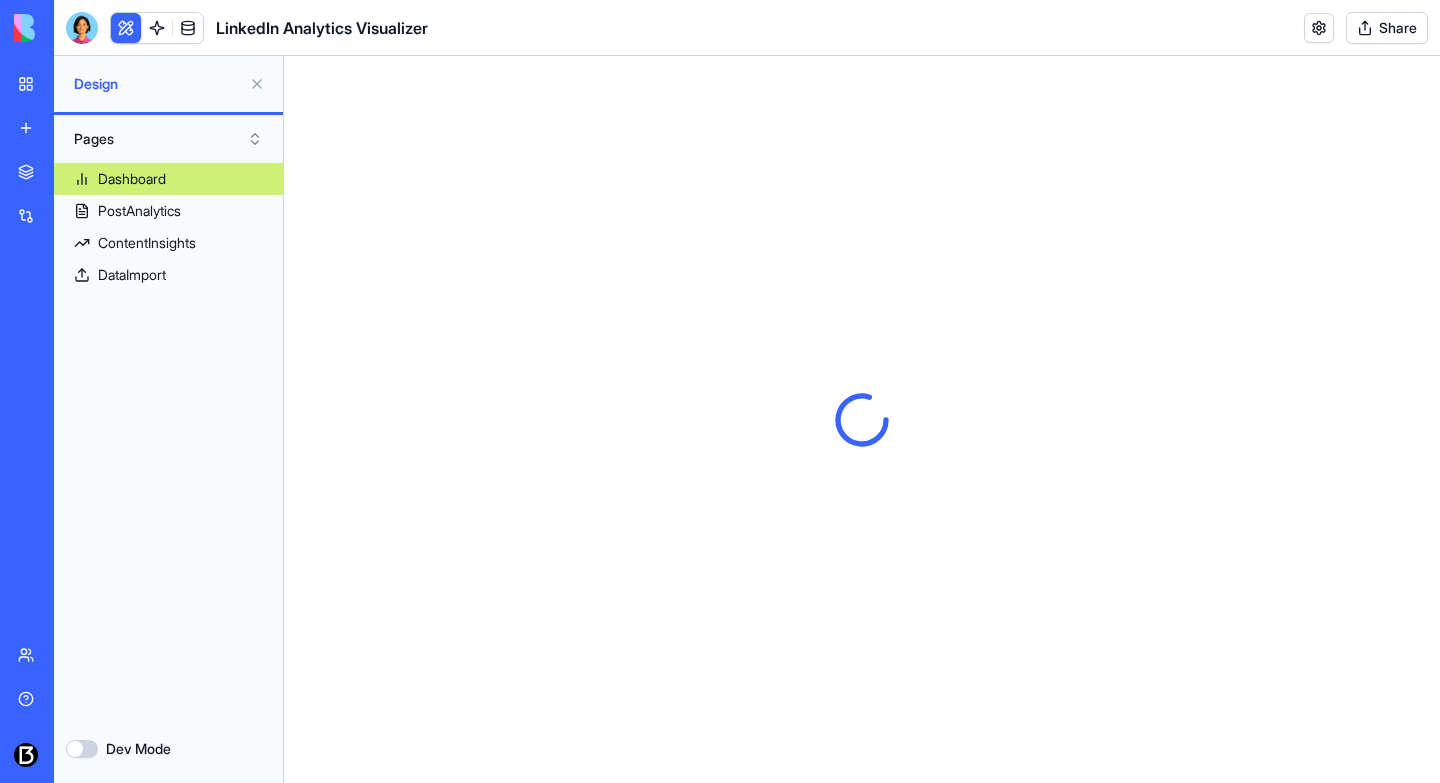 scroll, scrollTop: 0, scrollLeft: 0, axis: both 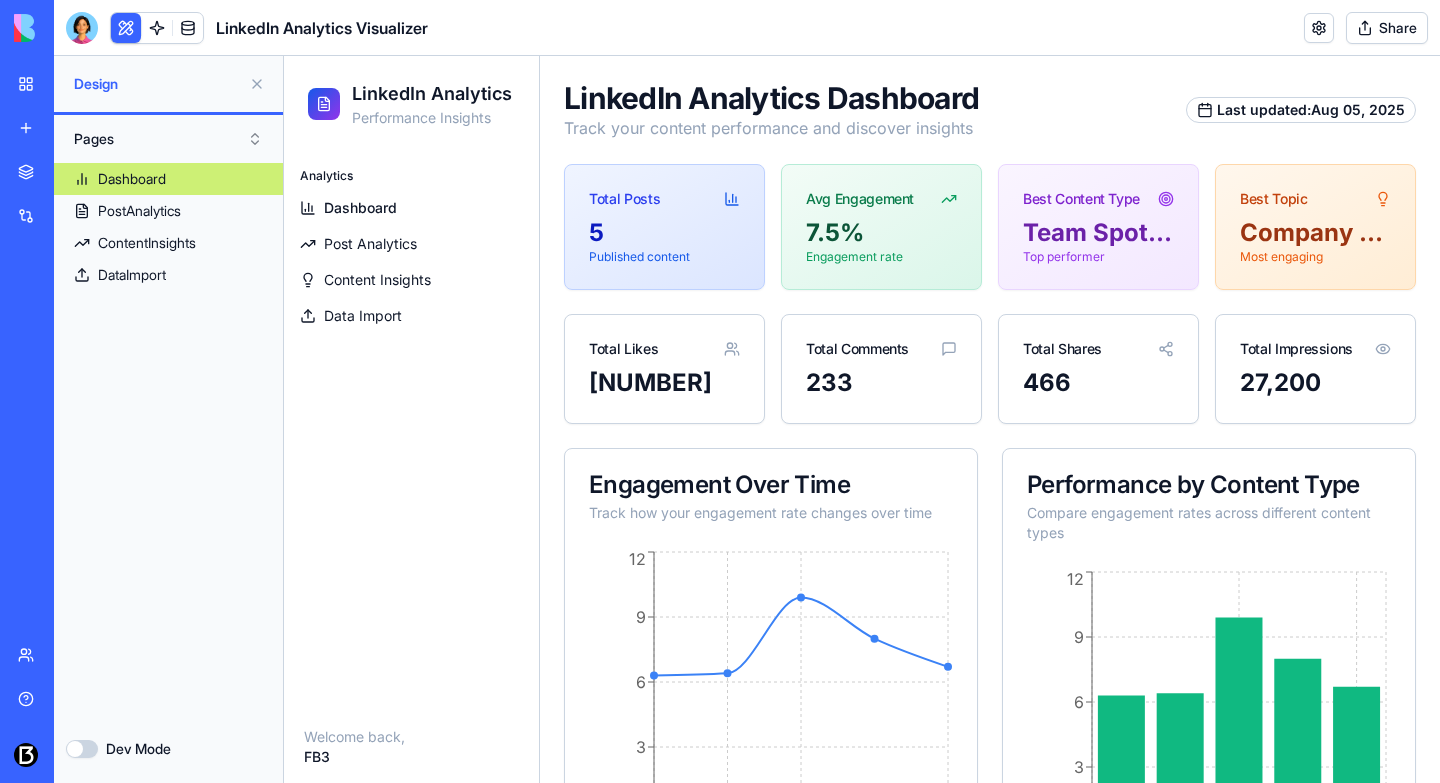 click at bounding box center [257, 84] 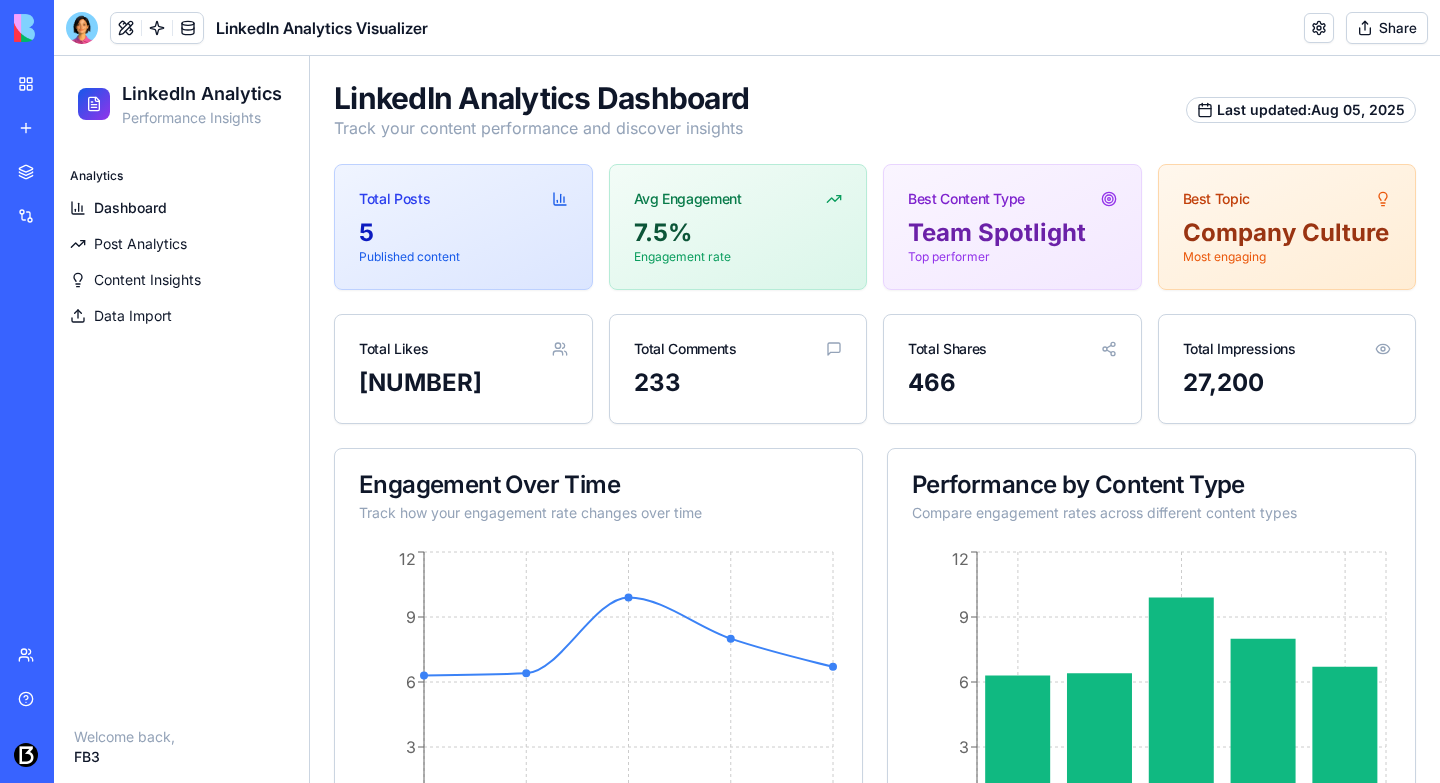 click on "Data Import" at bounding box center (181, 316) 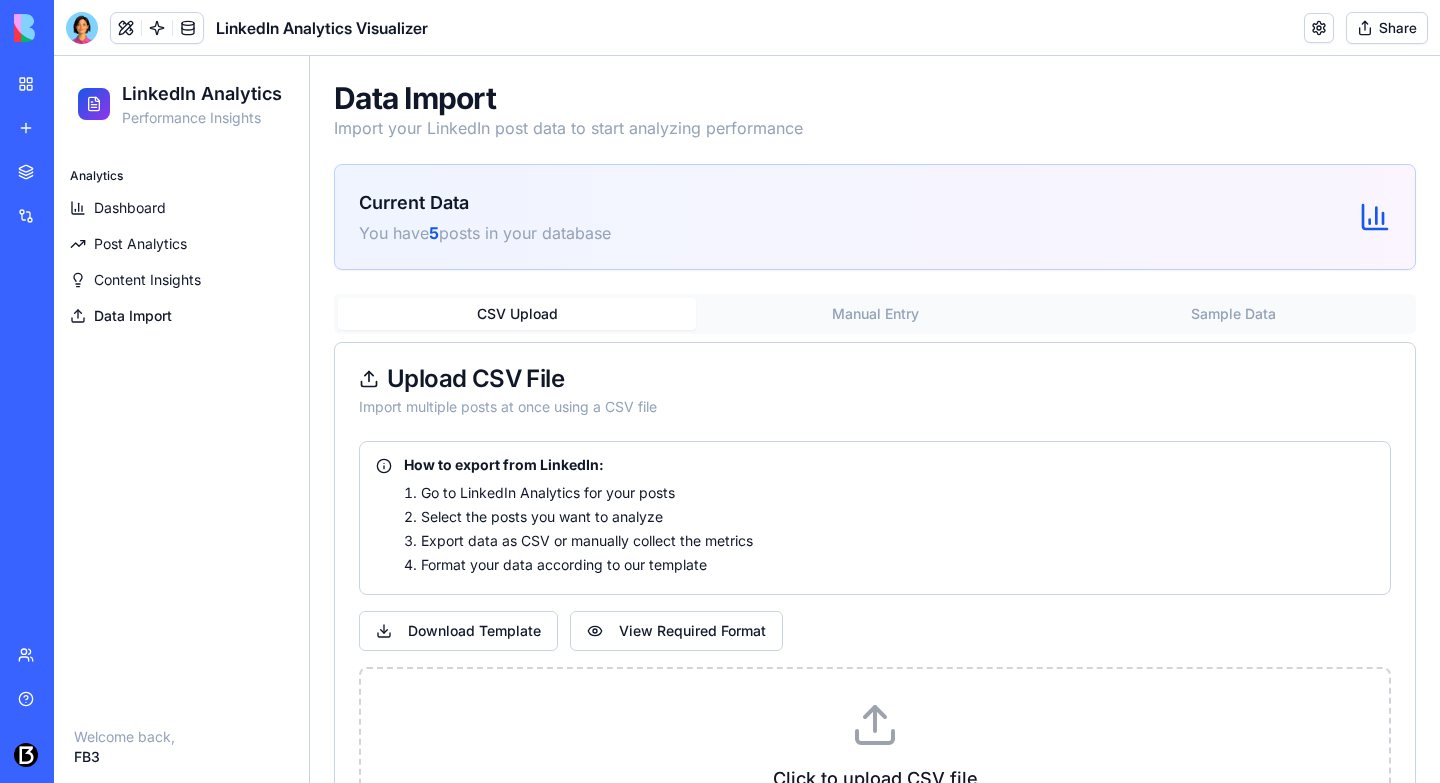 click on "Content Insights" at bounding box center [147, 280] 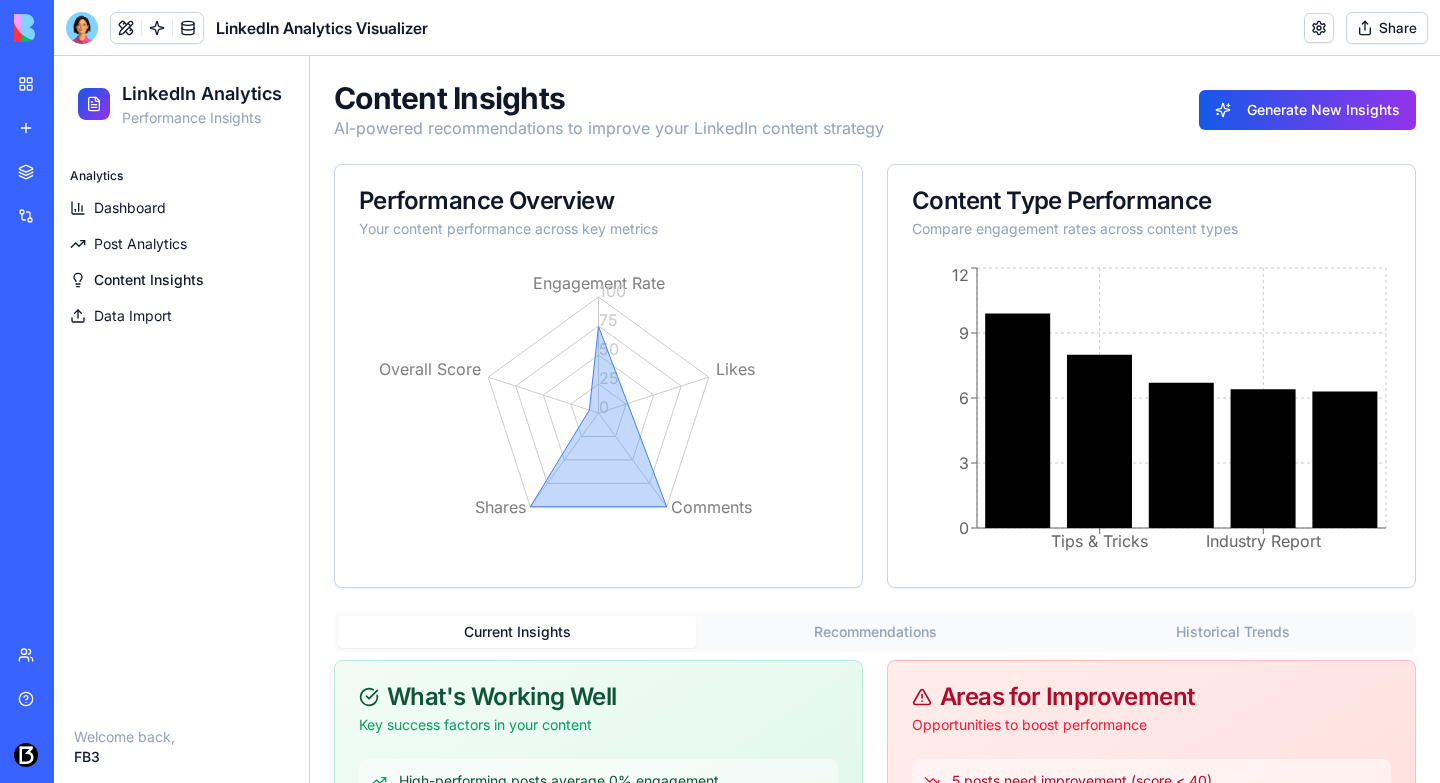 click on "Upgrade" at bounding box center (138, 755) 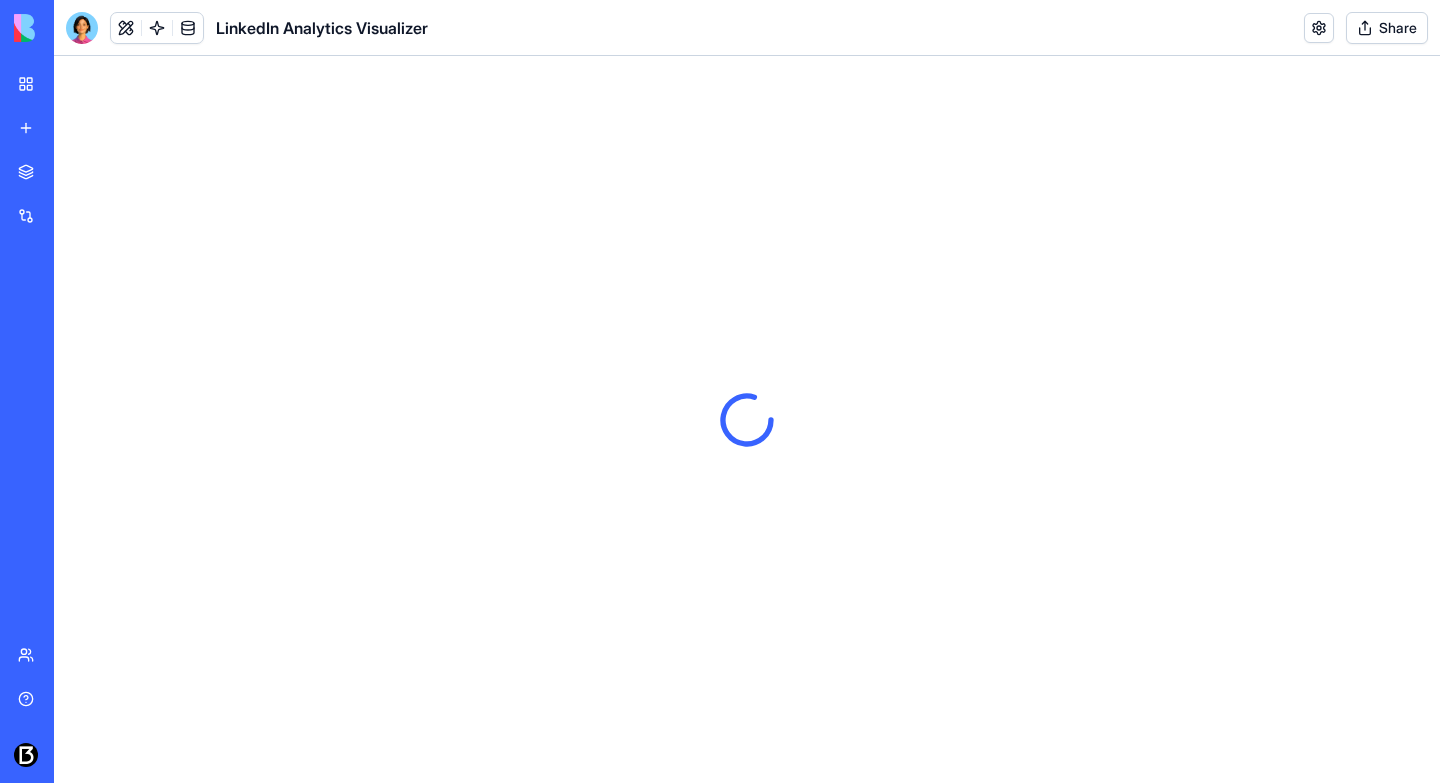 scroll, scrollTop: 0, scrollLeft: 0, axis: both 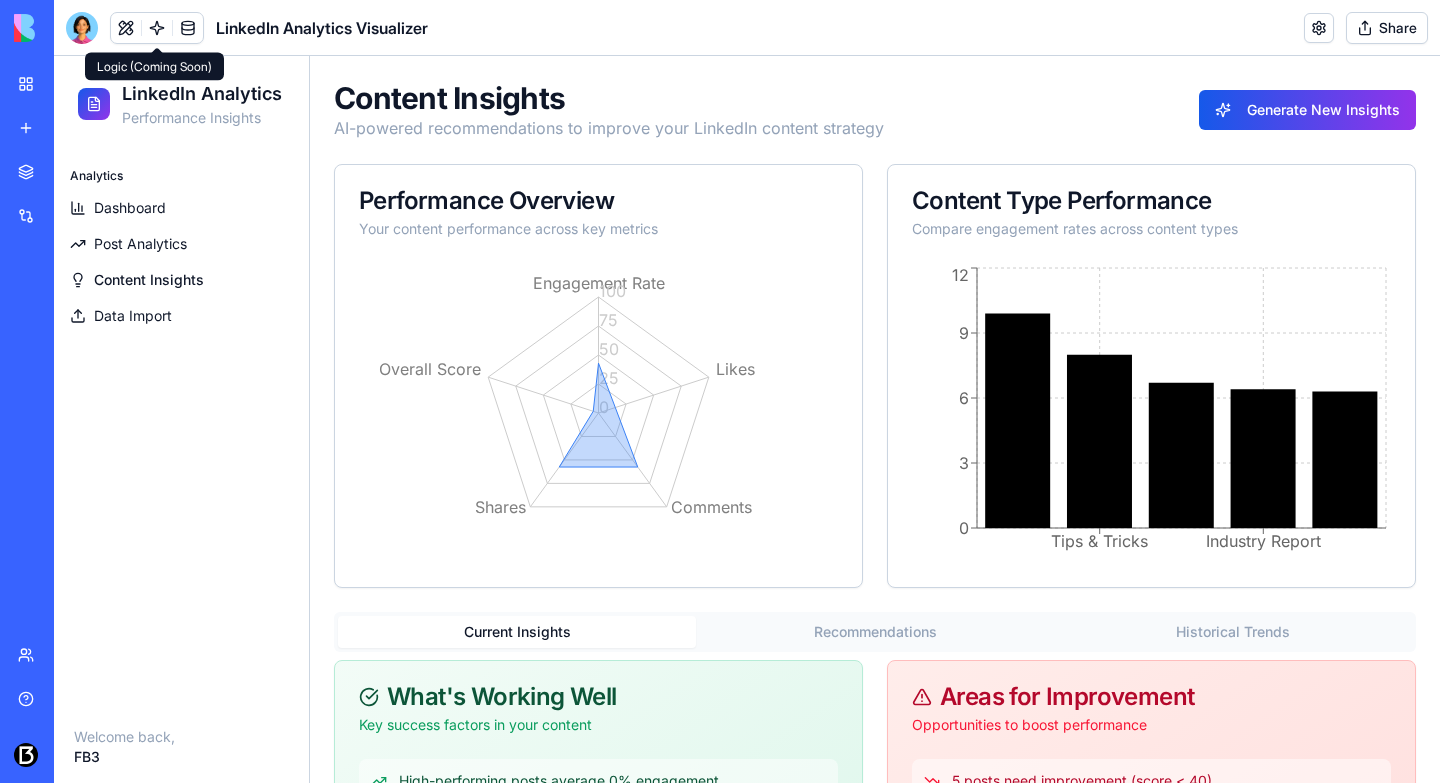 click at bounding box center [157, 28] 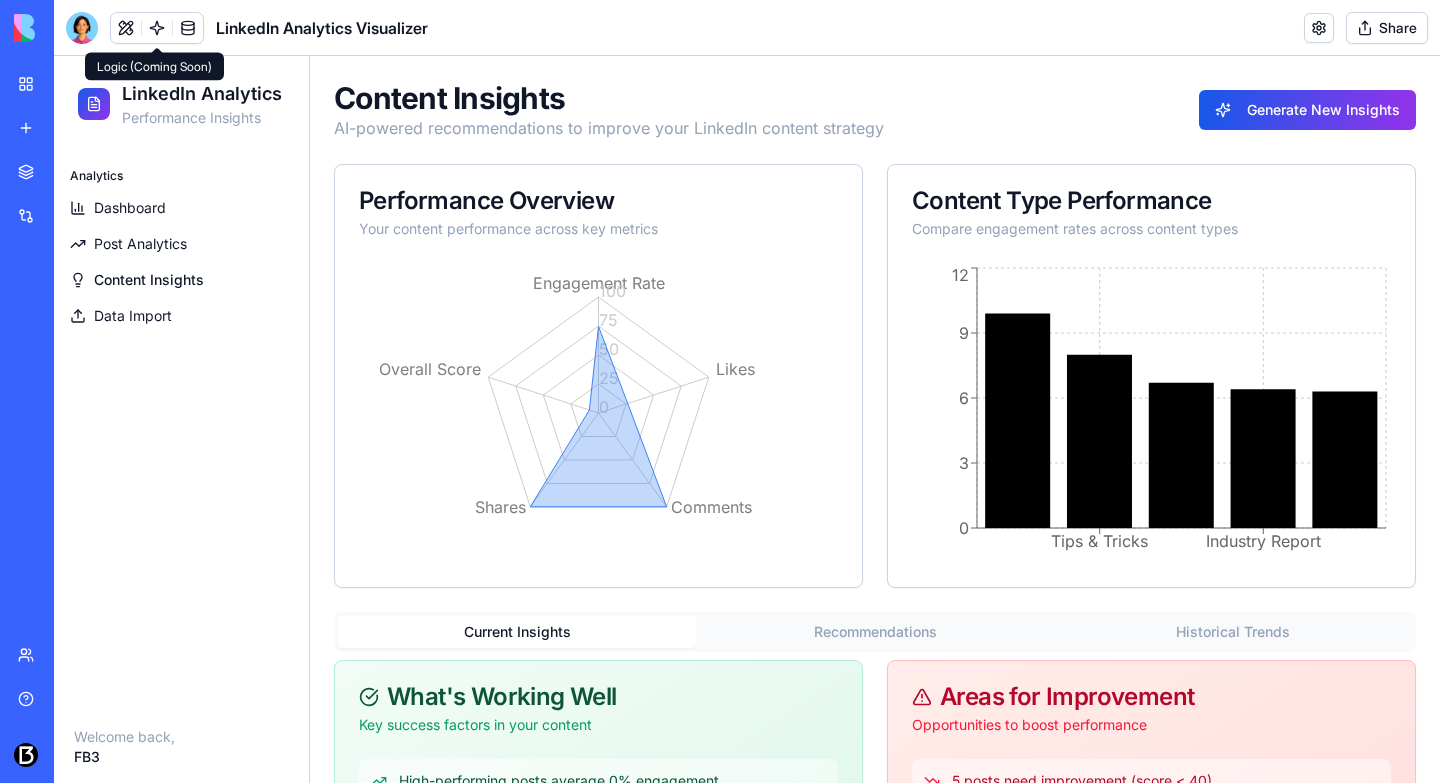 click at bounding box center [157, 28] 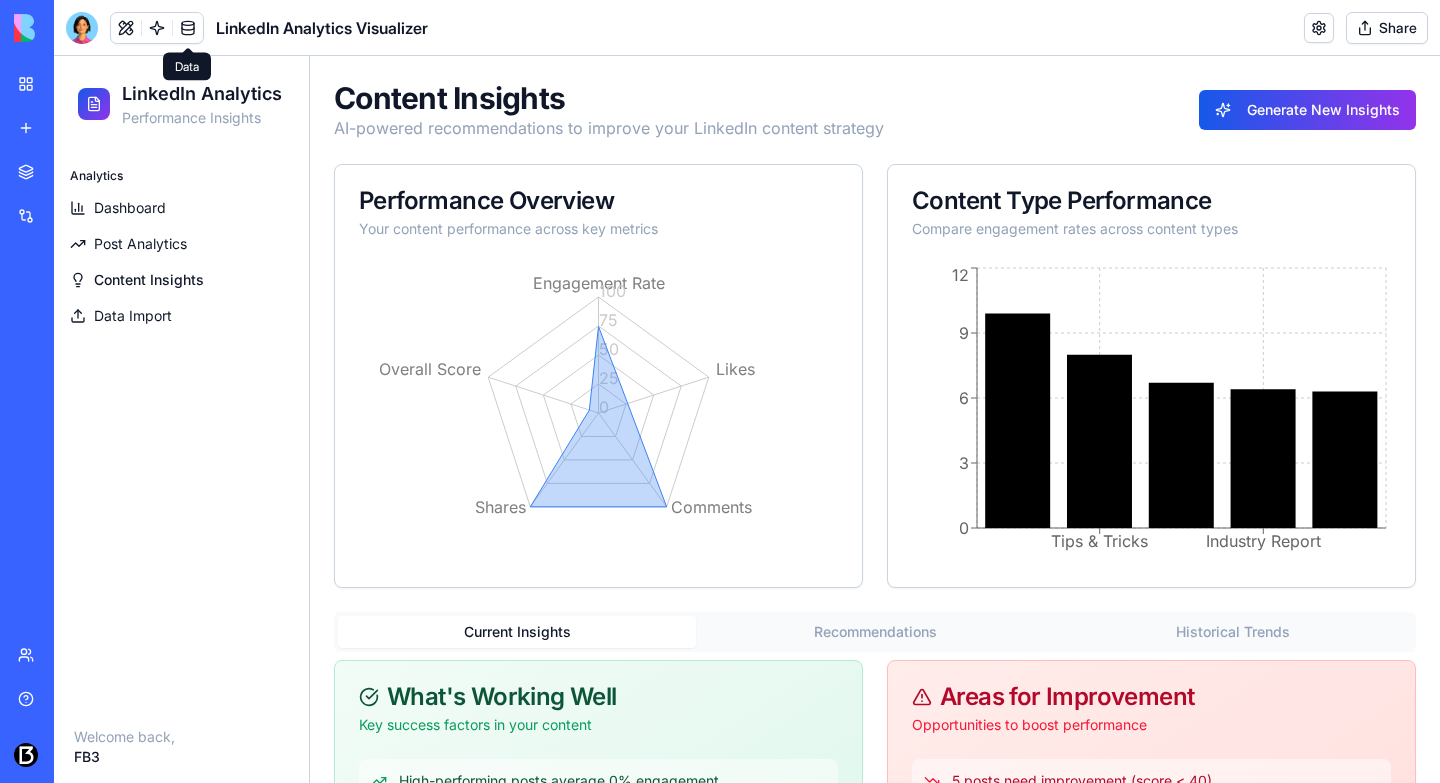 click at bounding box center (188, 28) 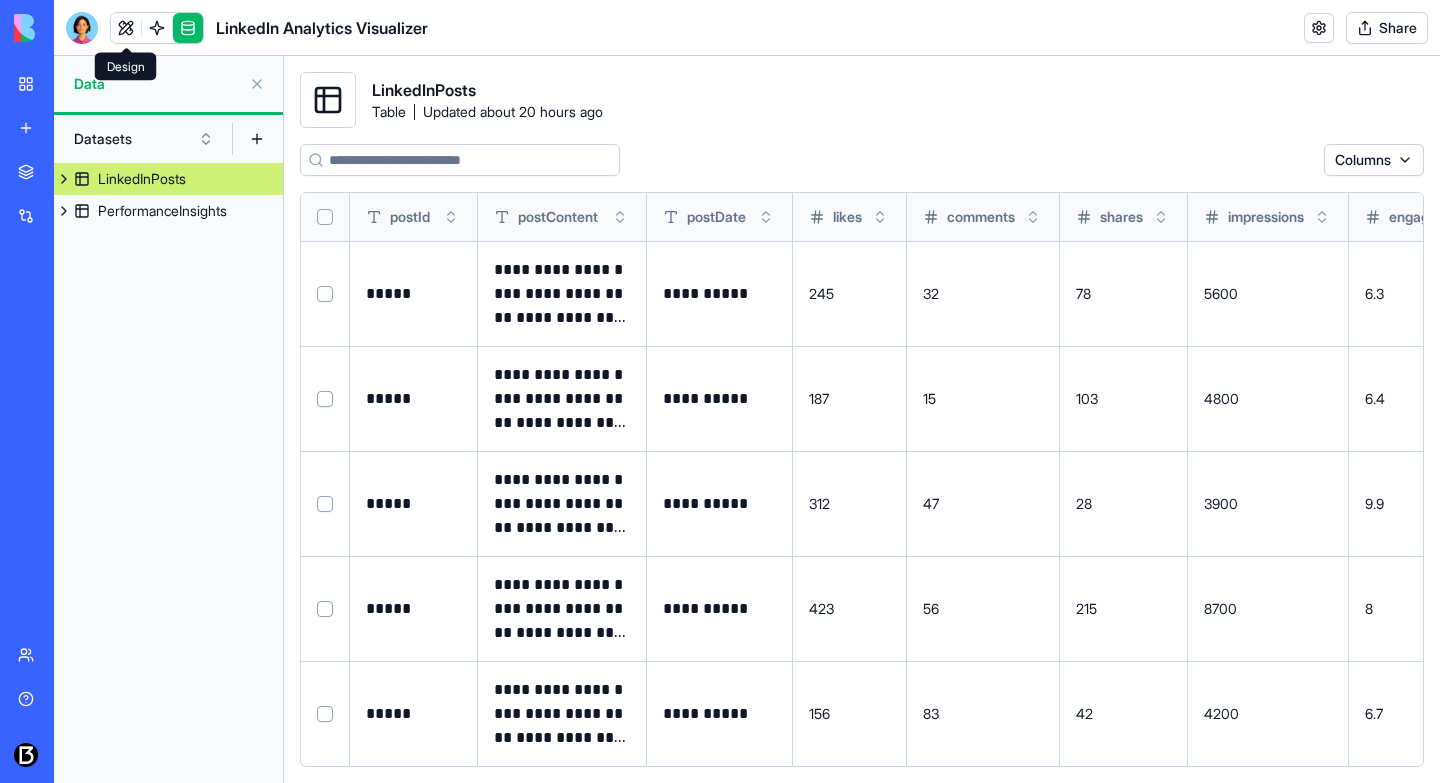 click at bounding box center [126, 28] 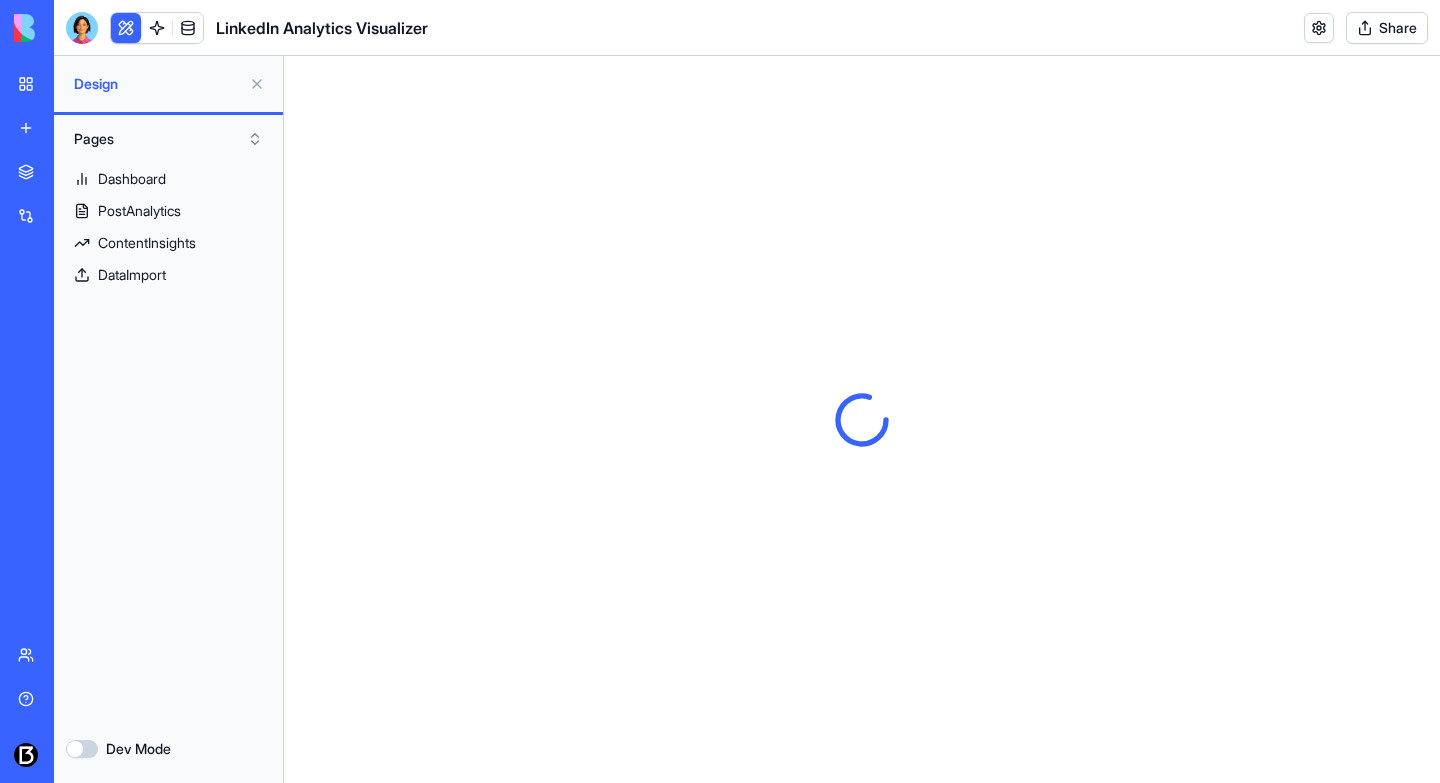 scroll, scrollTop: 0, scrollLeft: 0, axis: both 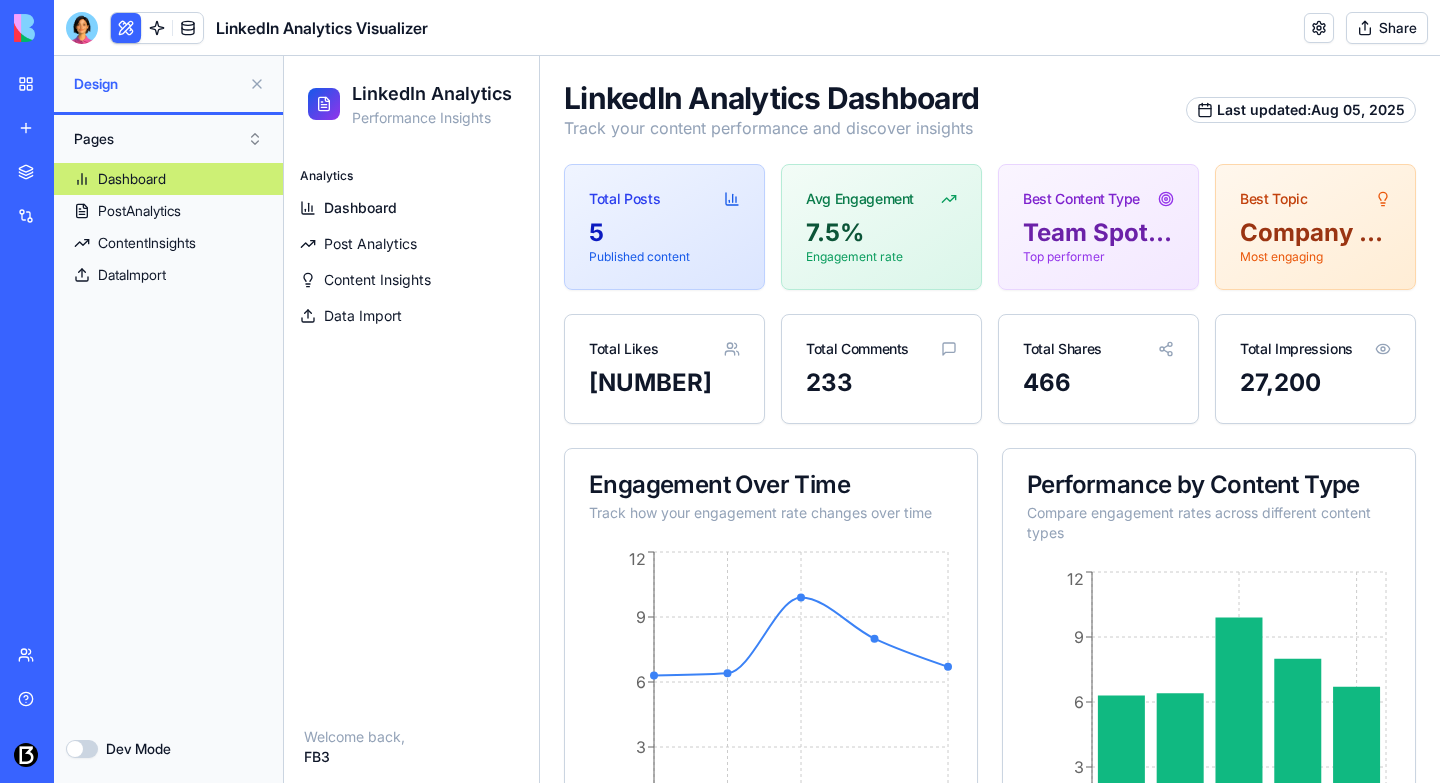 click on "Marketing Apprentice Application" at bounding box center (46, 400) 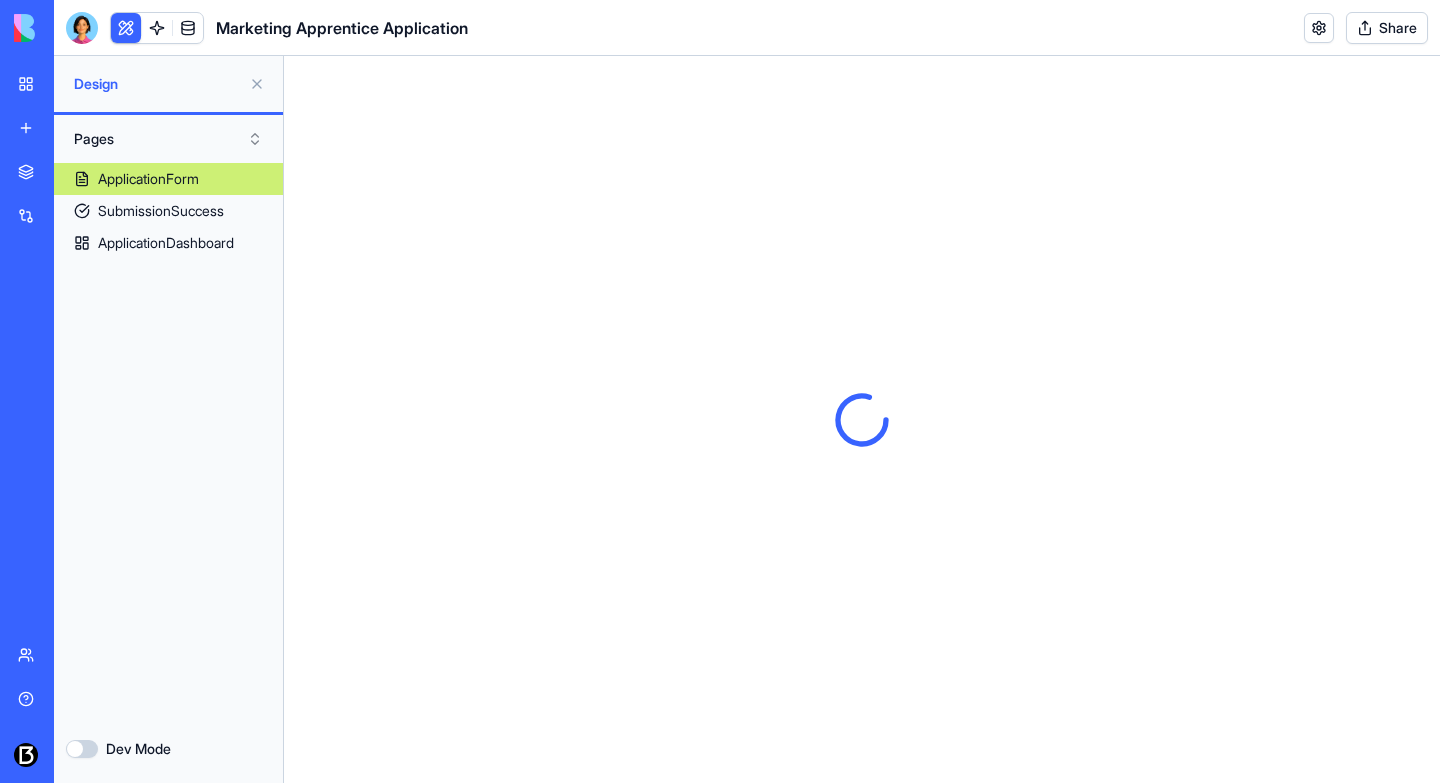 scroll, scrollTop: 0, scrollLeft: 0, axis: both 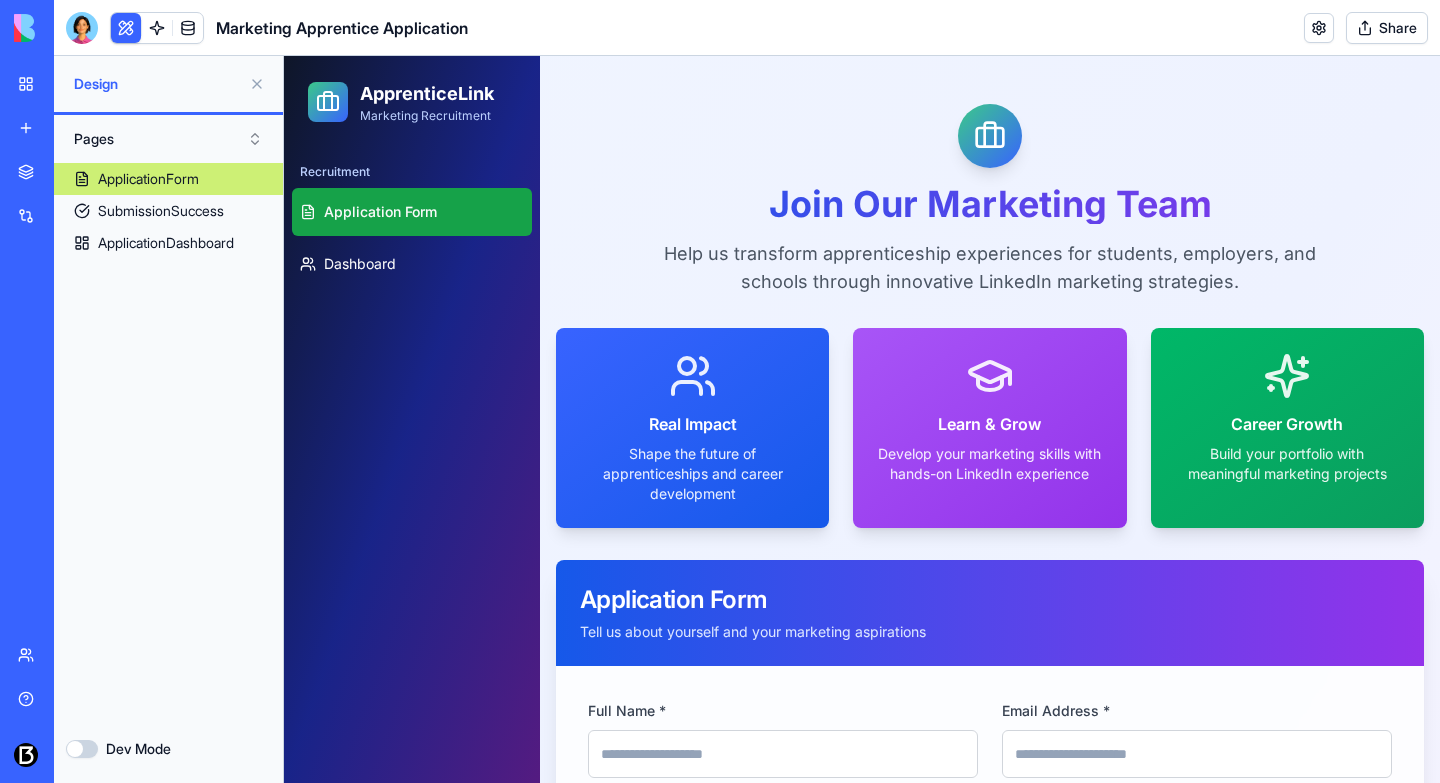 click on "ApprenticeLink" at bounding box center [427, 94] 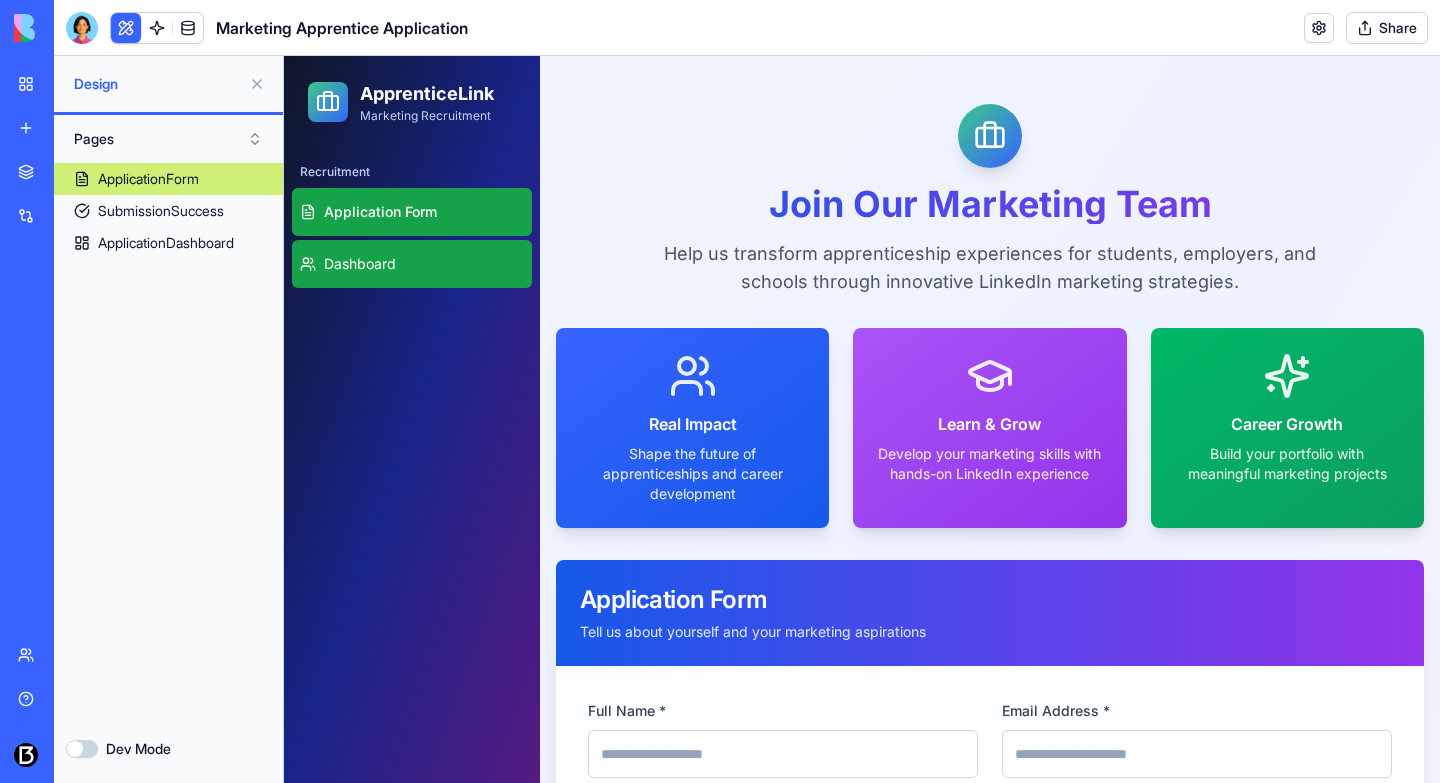 click on "Dashboard" at bounding box center [360, 264] 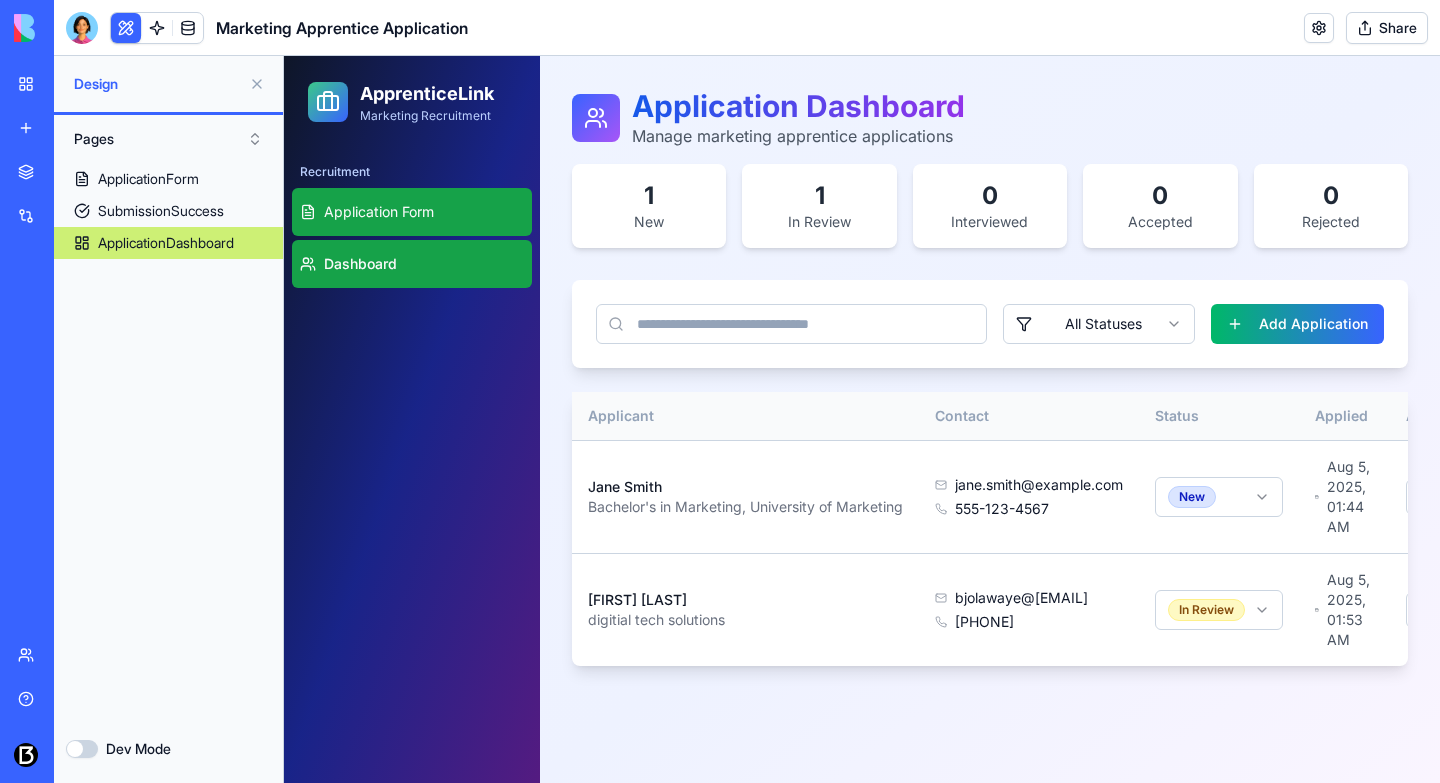 click on "Application Form" at bounding box center [379, 212] 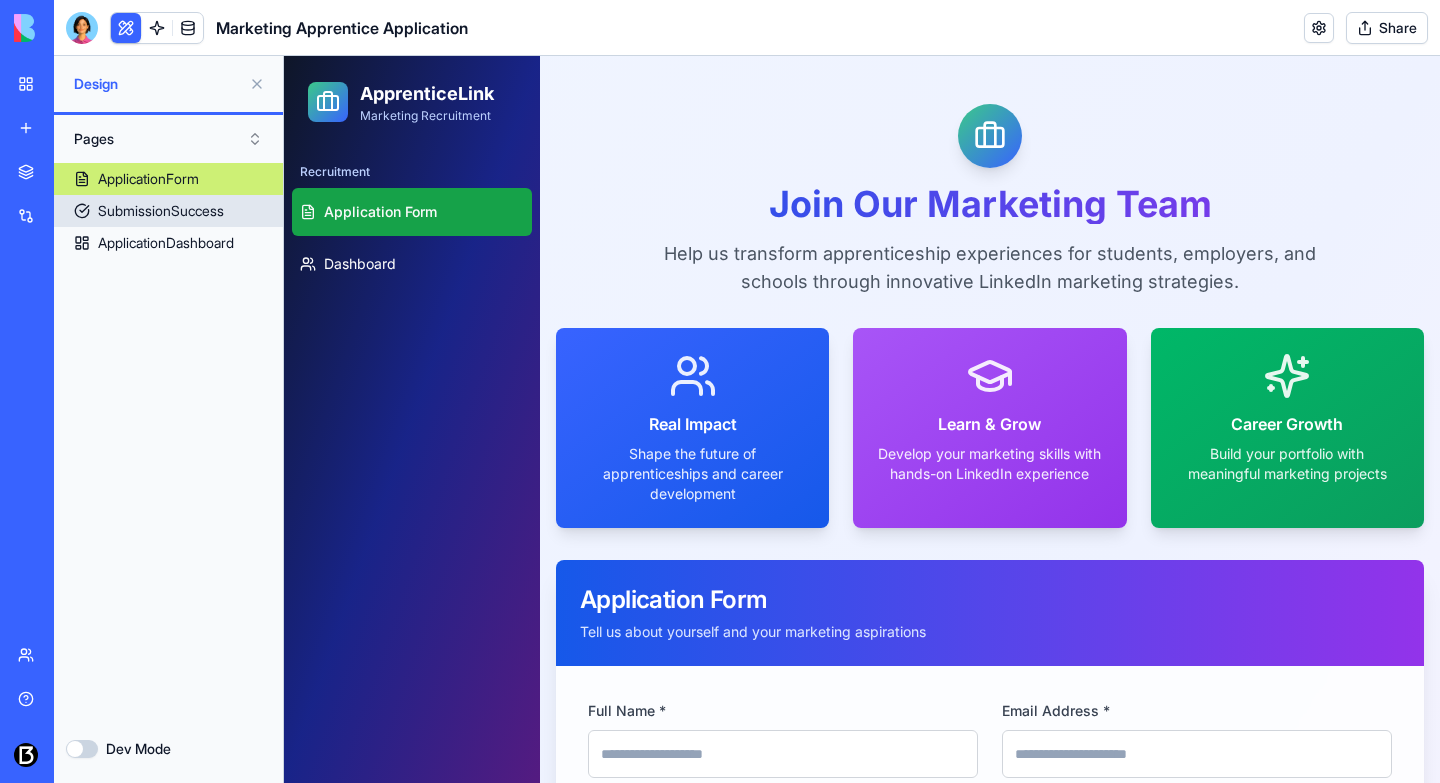 click on "SubmissionSuccess" at bounding box center [168, 211] 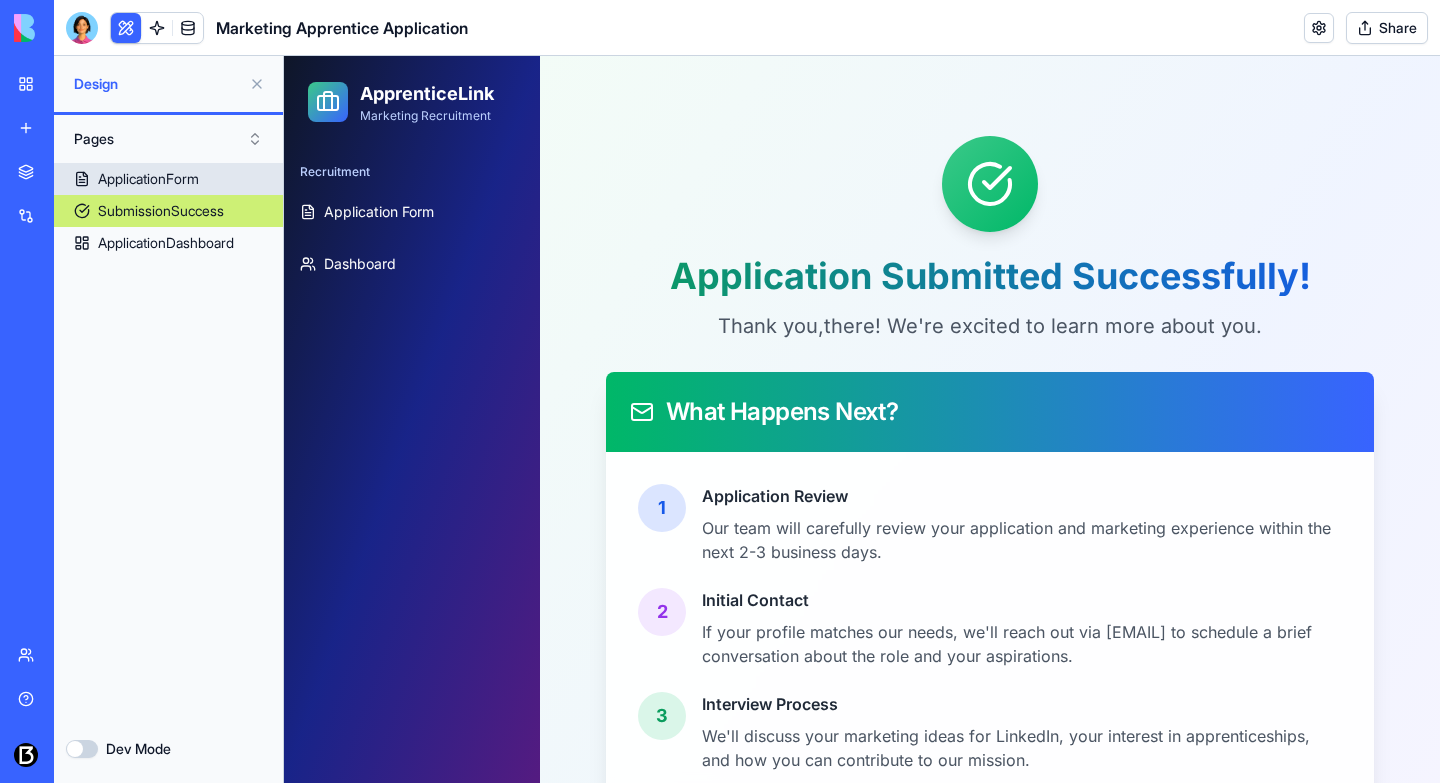 click on "ApplicationForm" at bounding box center [168, 179] 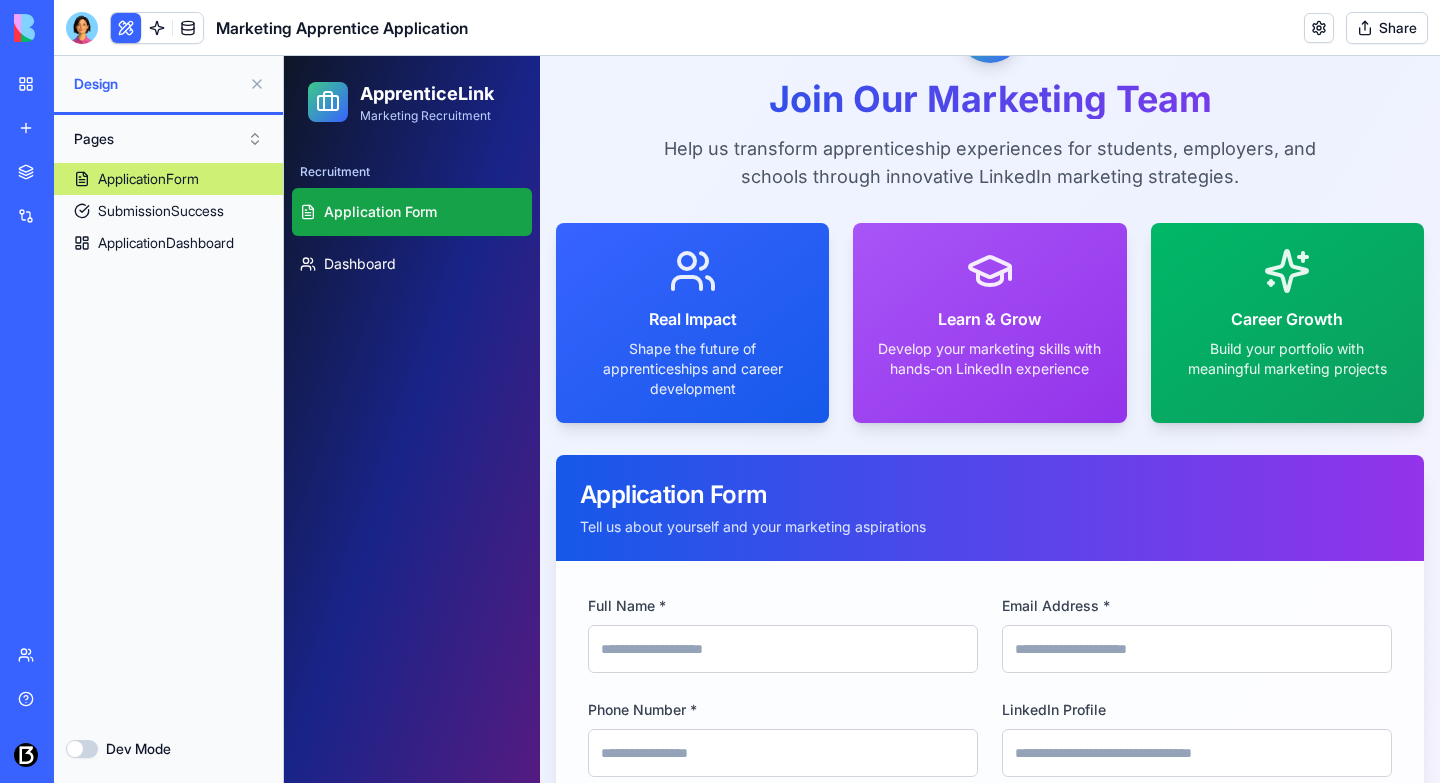 scroll, scrollTop: 0, scrollLeft: 0, axis: both 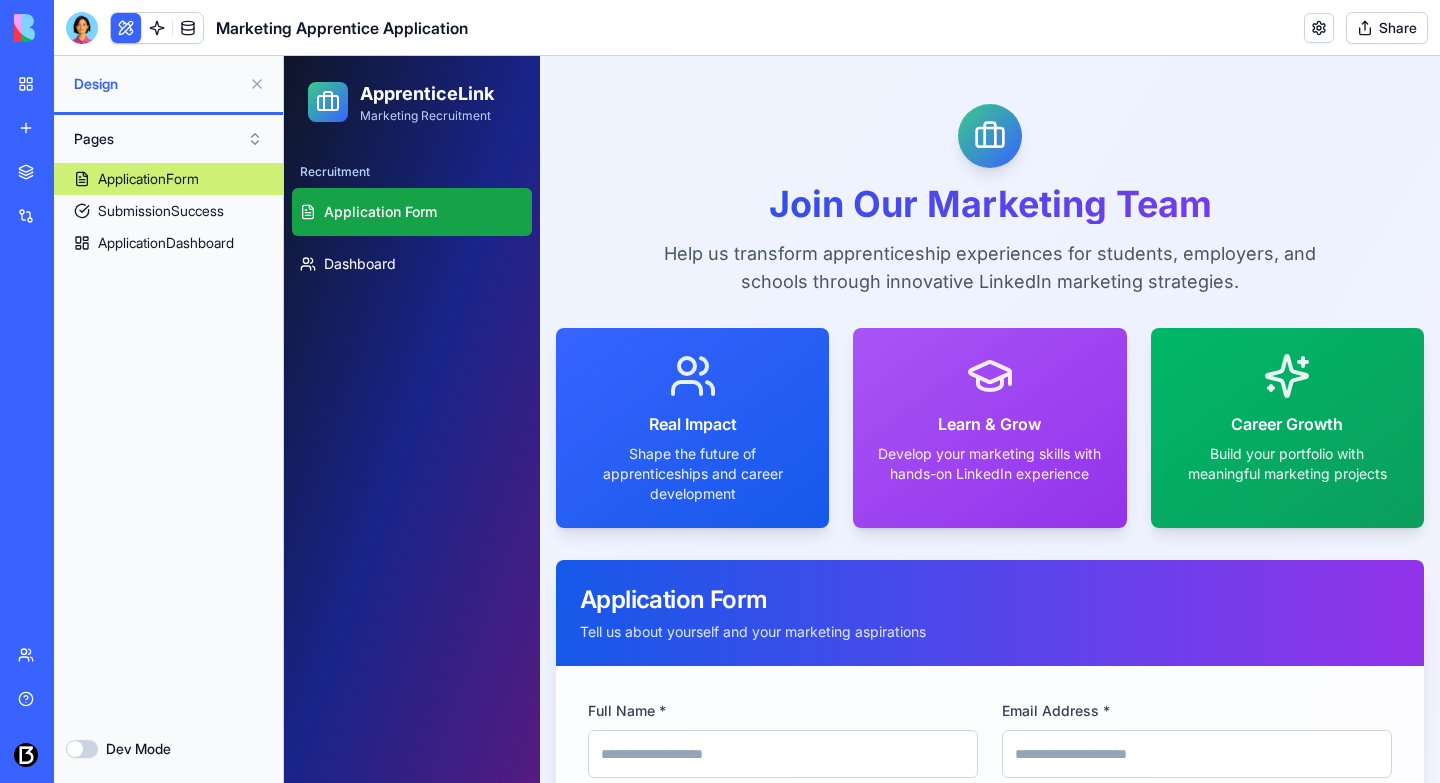 click on "Dev Mode" at bounding box center (82, 749) 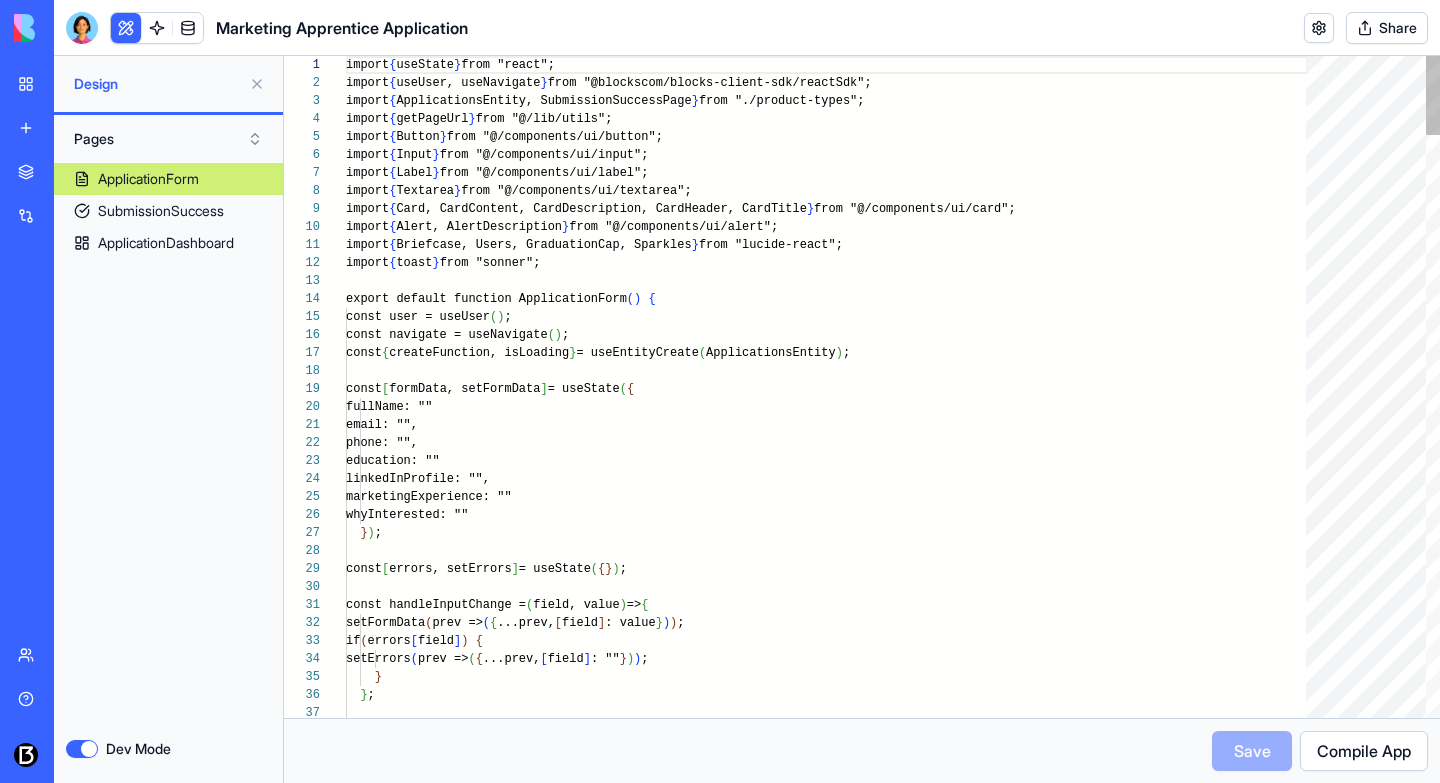 scroll, scrollTop: 144, scrollLeft: 0, axis: vertical 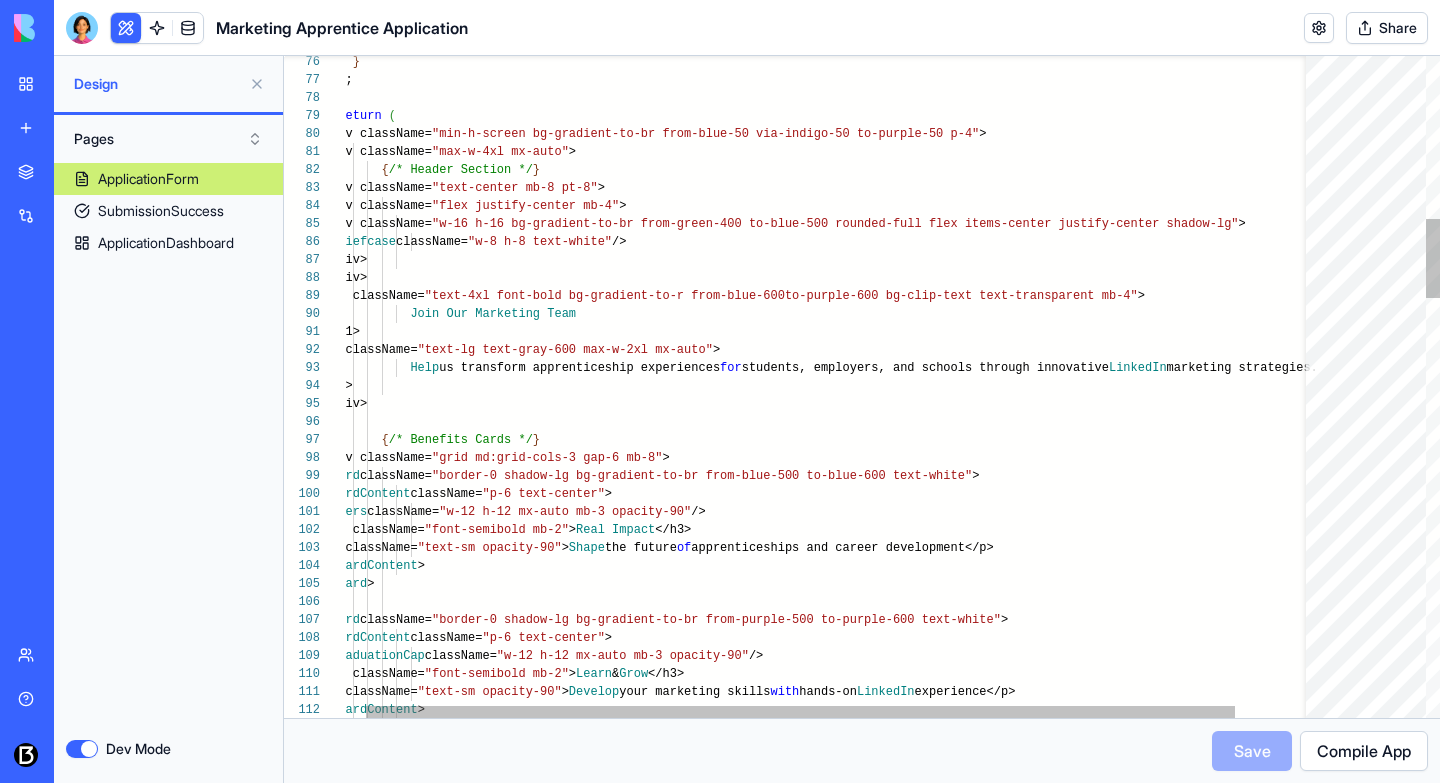 click on "Help" at bounding box center (861, 1455) 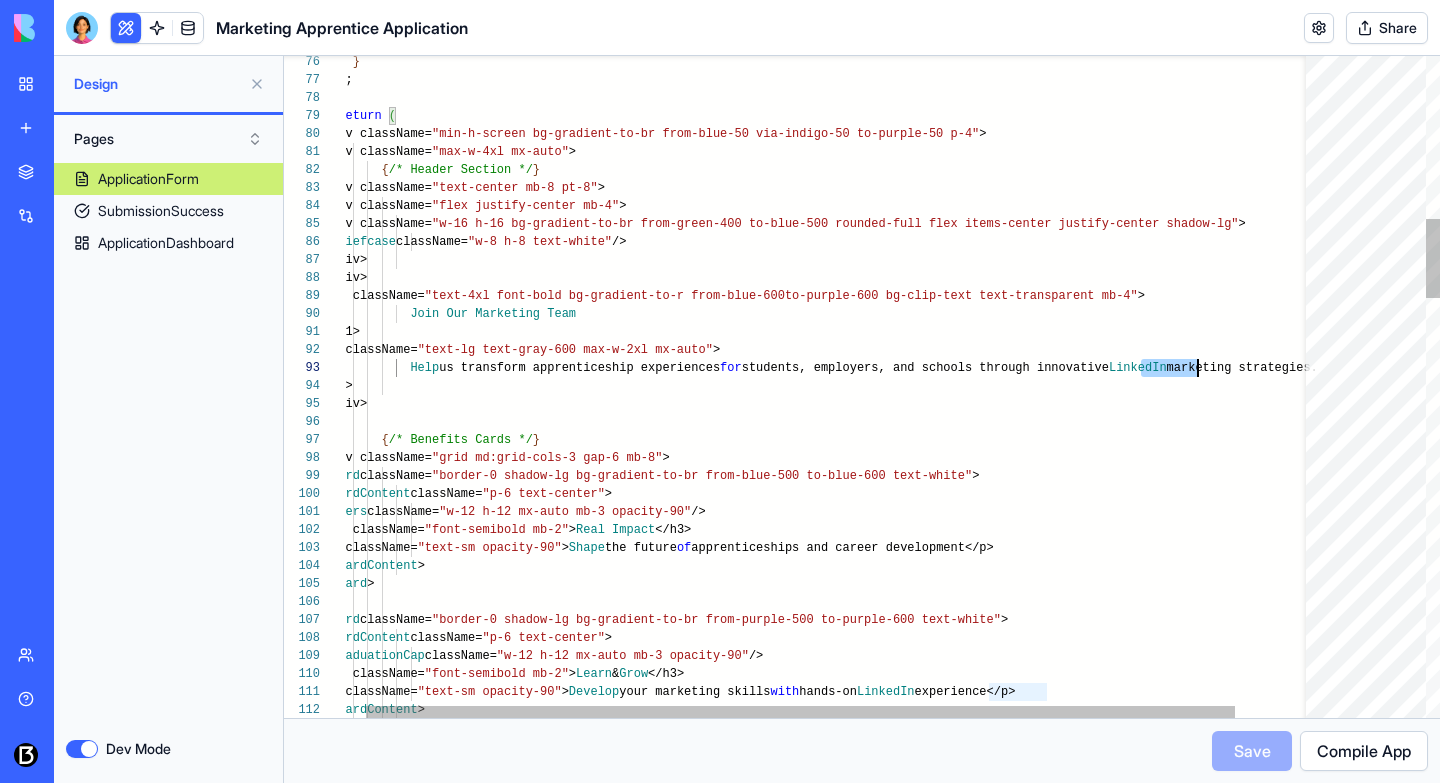 click on "Help" at bounding box center (861, 1455) 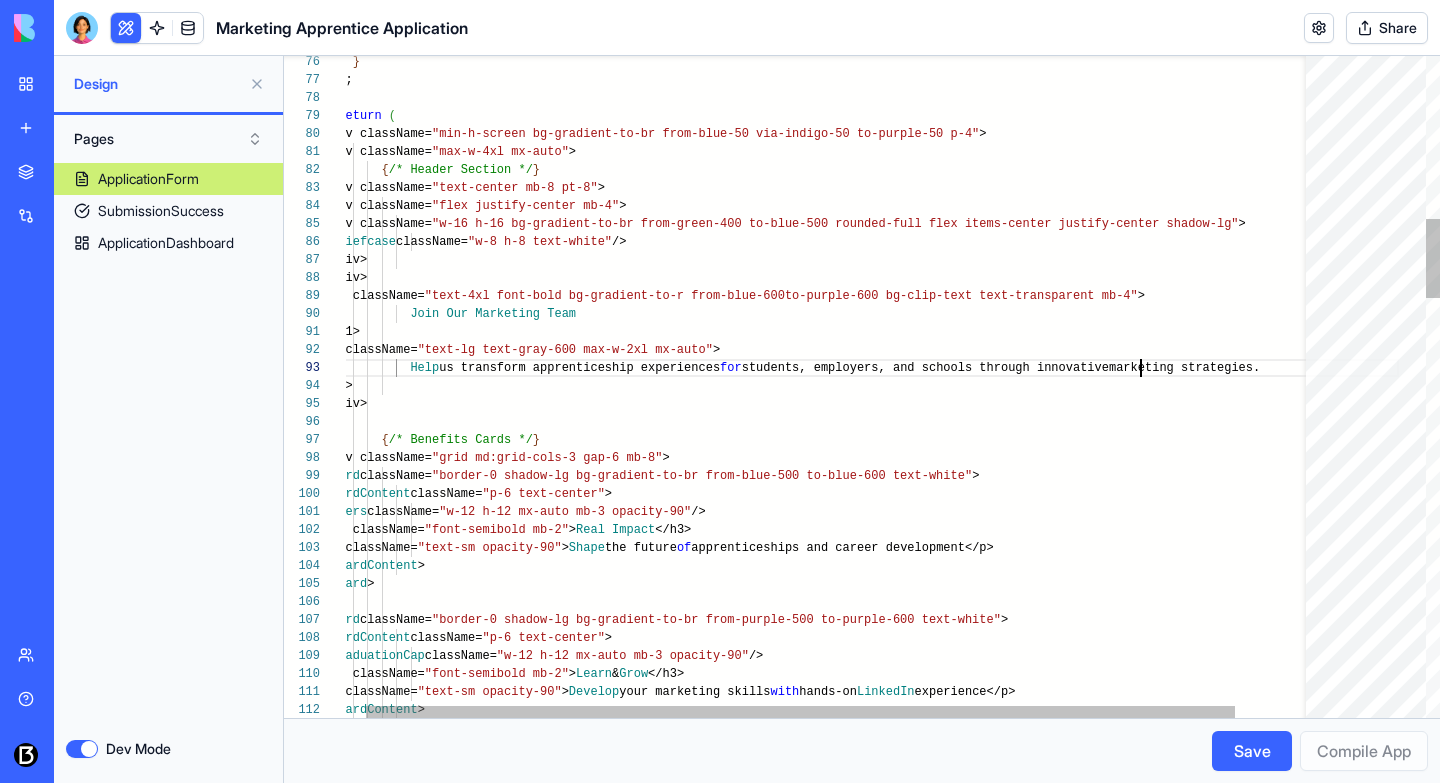 scroll, scrollTop: 36, scrollLeft: 817, axis: both 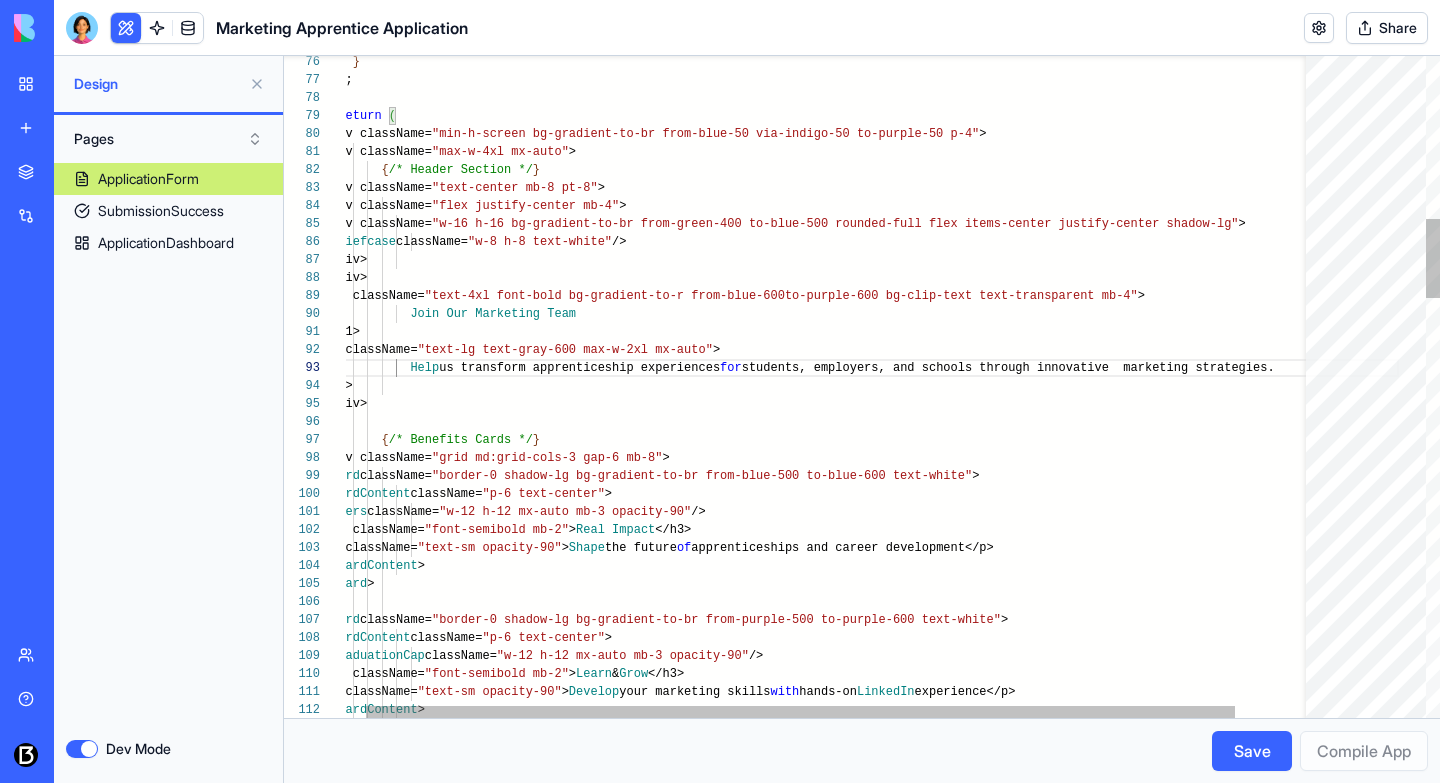 type on "**********" 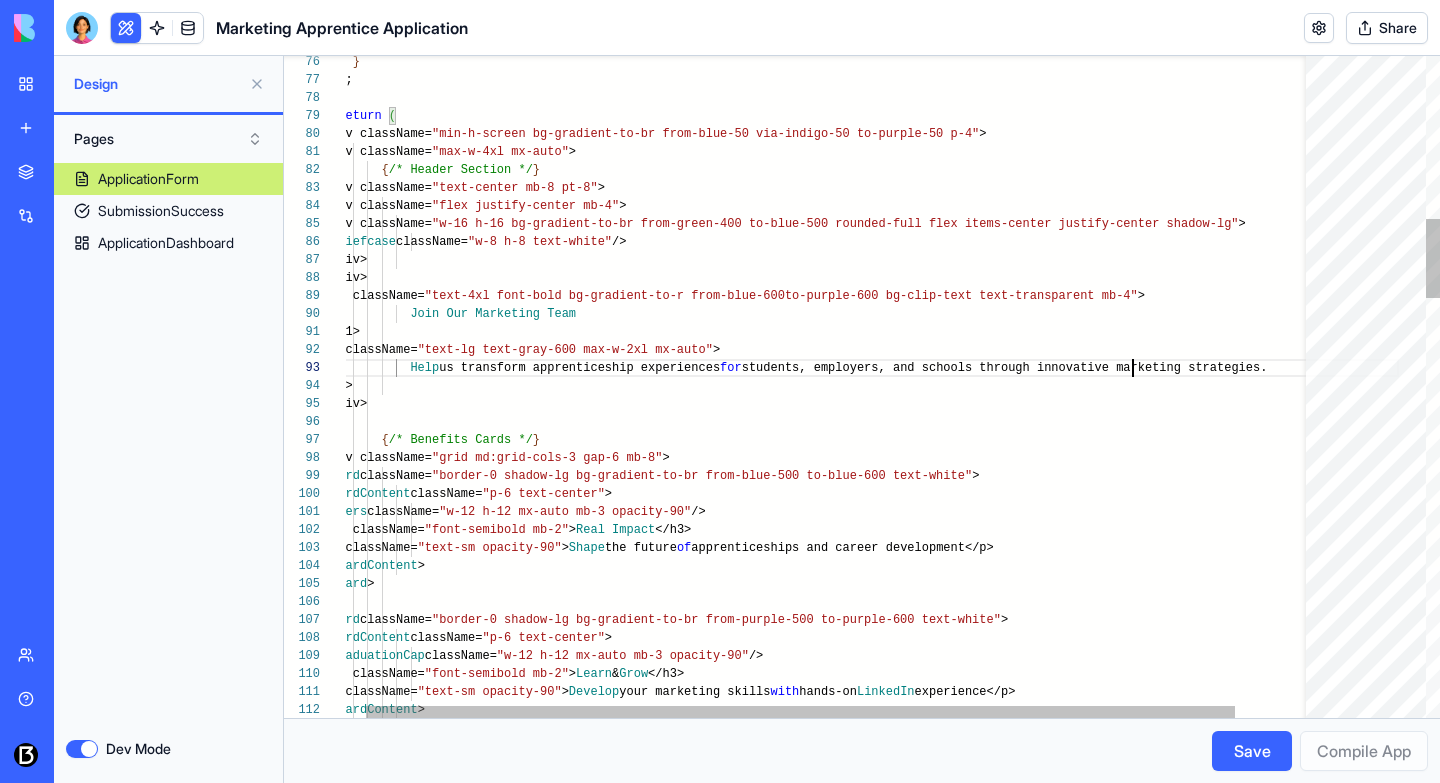 scroll, scrollTop: 36, scrollLeft: 809, axis: both 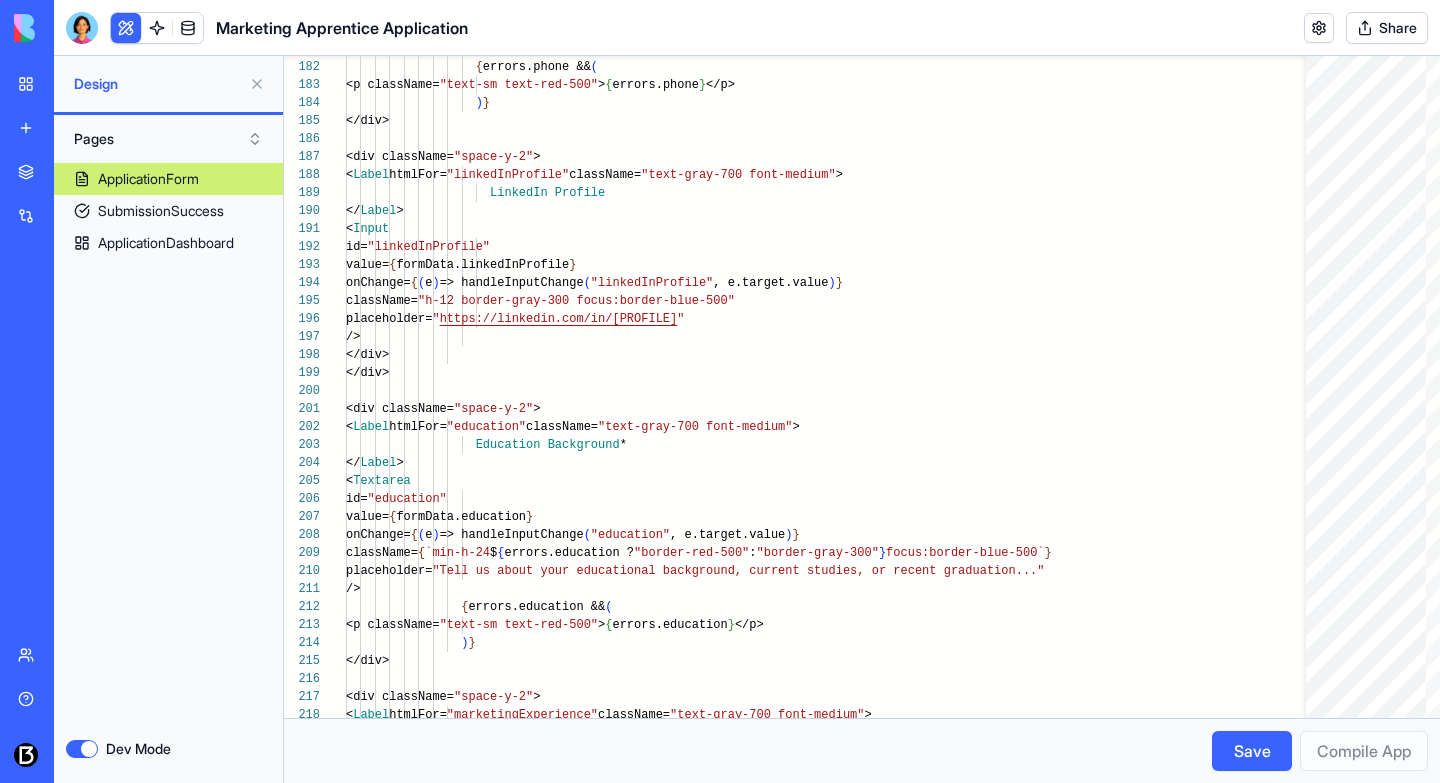 click on "Dev Mode" at bounding box center [82, 749] 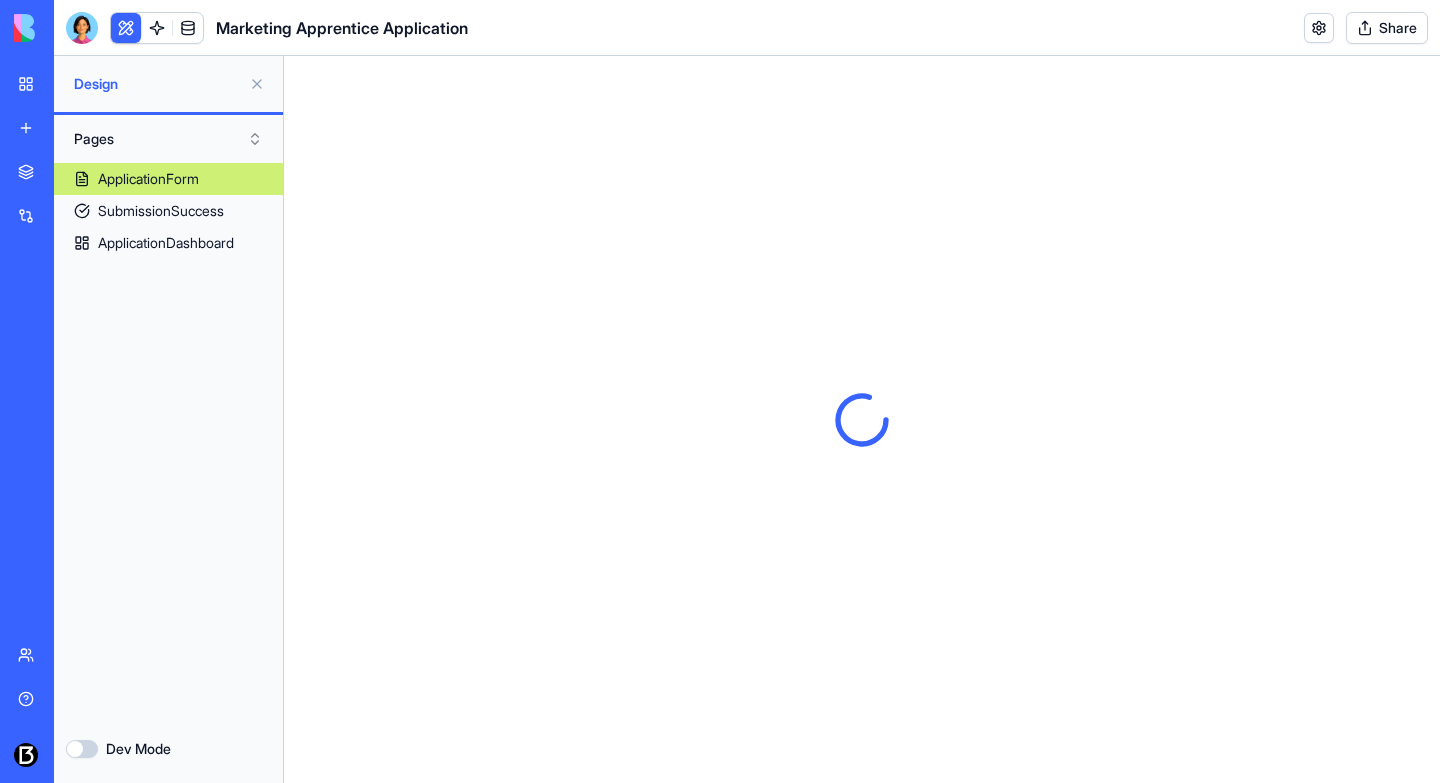 scroll, scrollTop: 0, scrollLeft: 0, axis: both 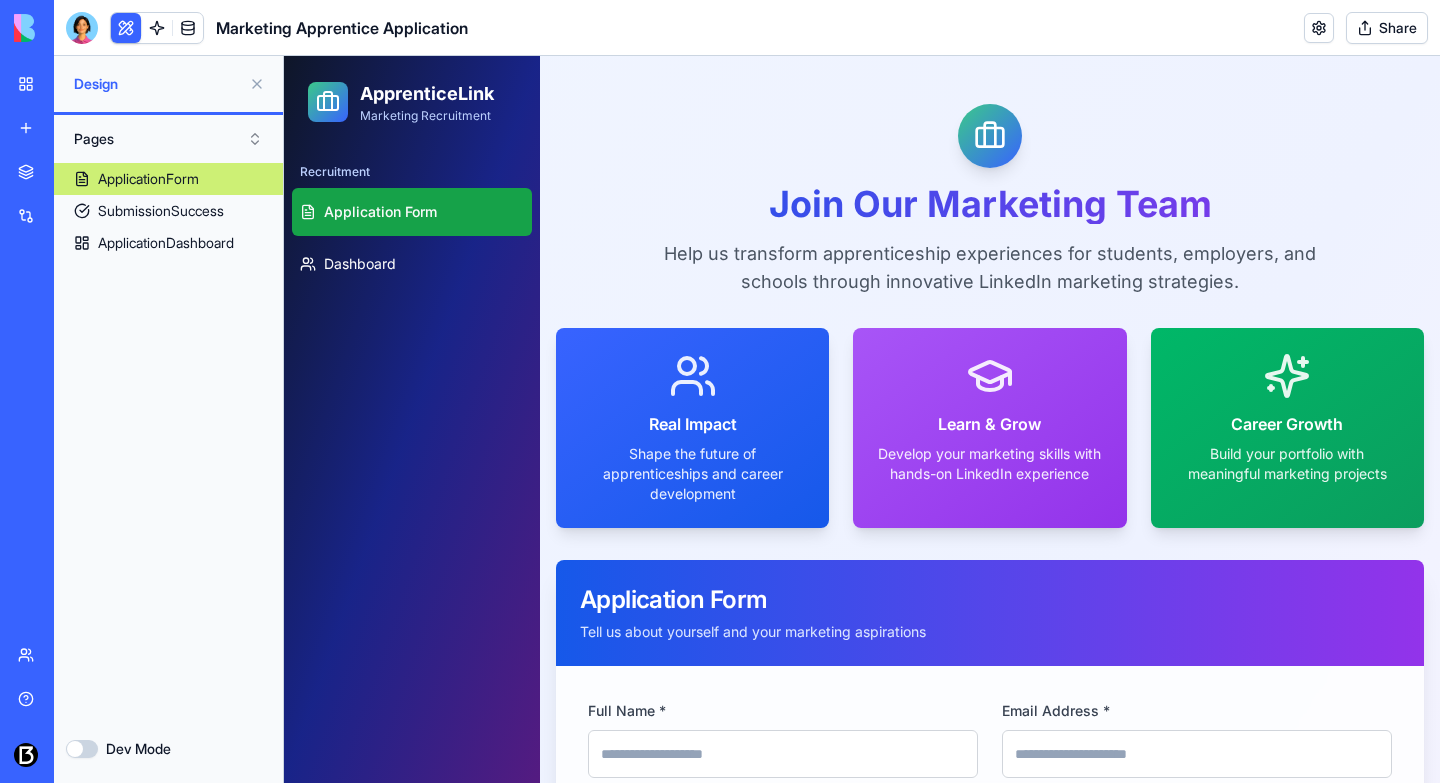 click on "My workspace" at bounding box center [61, 84] 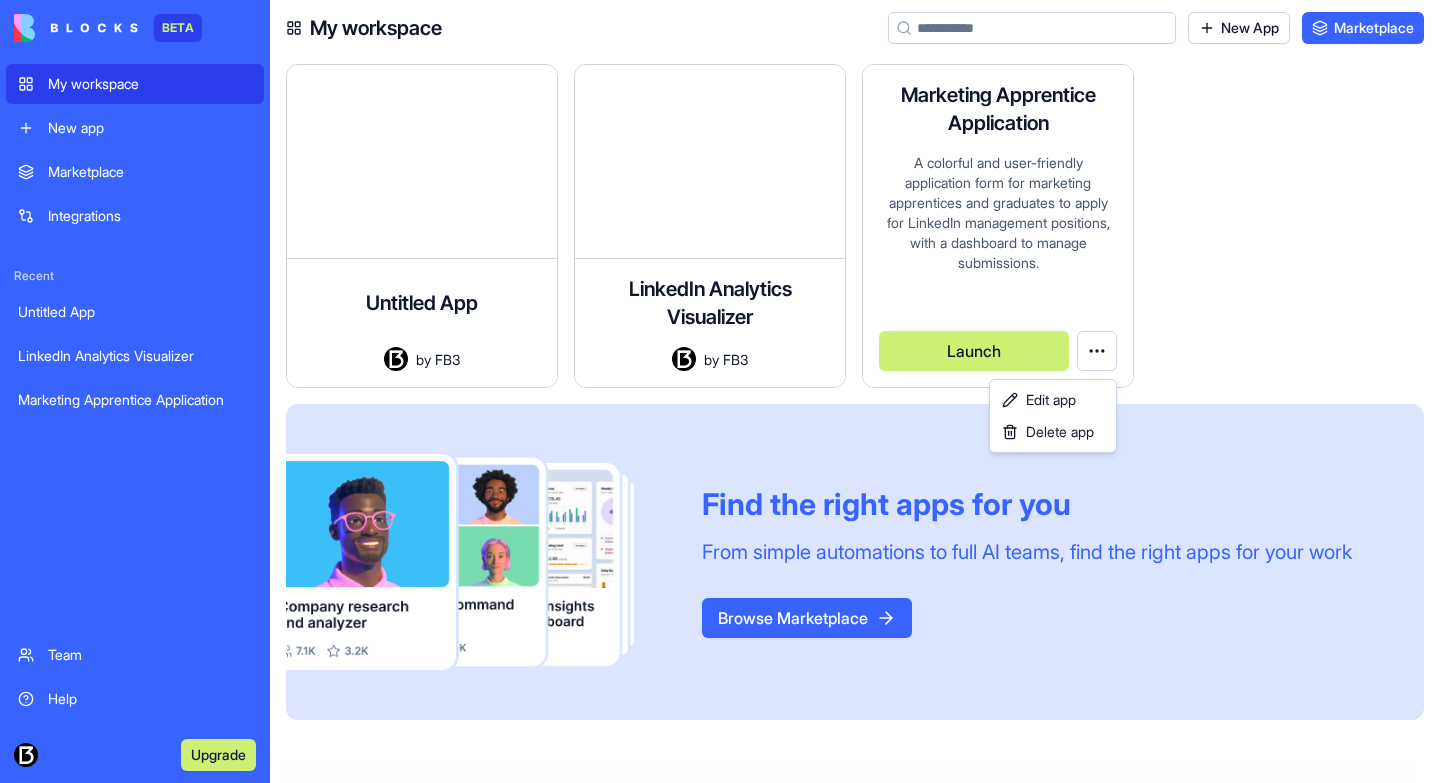 click on "My workspace New App Marketplace Untitled App by FB3 Launch LinkedIn Analytics Visualizer A powerful analytics tool that visualizes LinkedIn post performance and helps identify what makes content succeed or fail. by FB3 Launch Marketing Apprentice Application A colorful and user-friendly application form for marketing apprentices and graduates to apply for LinkedIn management positions, with a dashboard to manage submissions. by FB3 Launch Find the right apps for you From simple automations to full AI teams, find the right apps for your work Browse Marketplace Command Palette Search for a command to run...
Cookie settings Edit app Delete app" at bounding box center (720, 391) 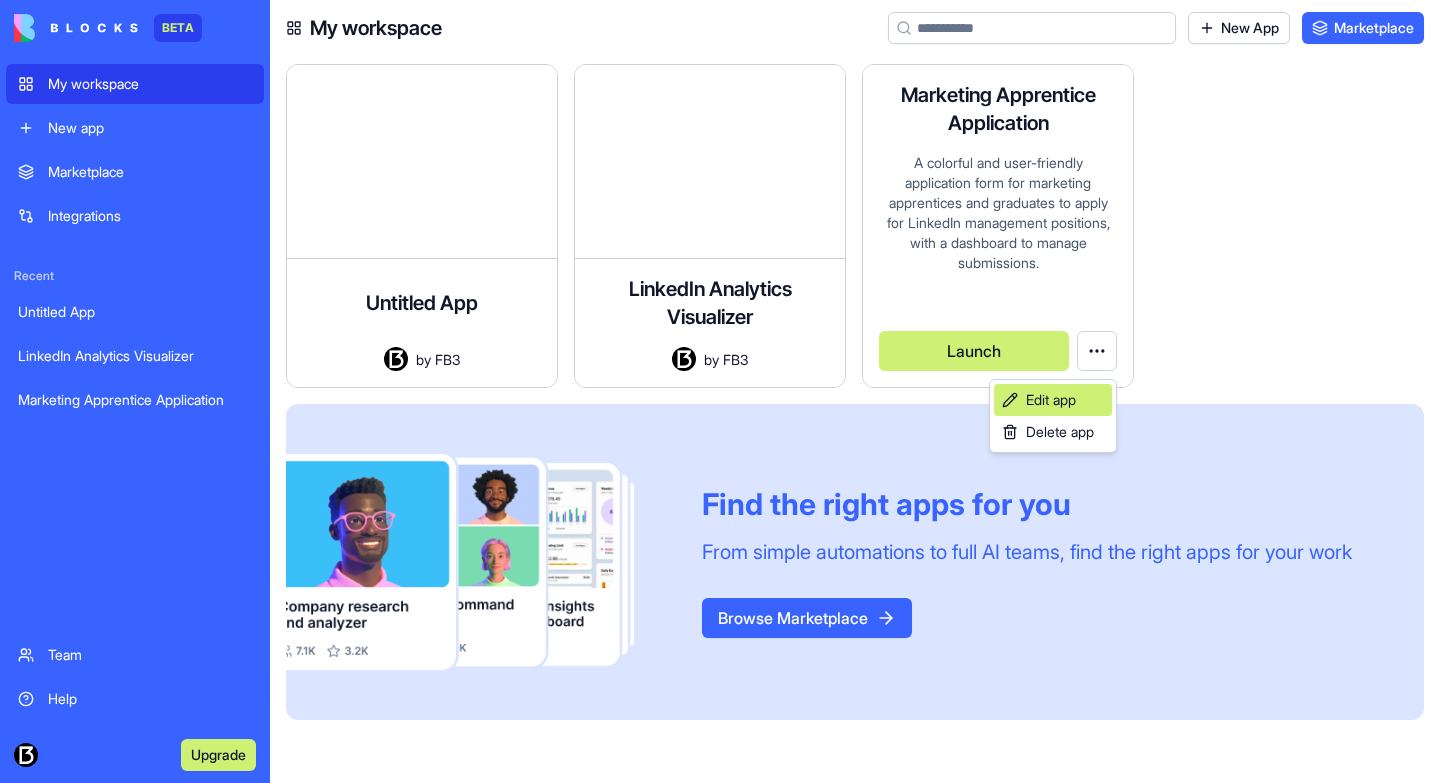 click on "Edit app" at bounding box center (1051, 400) 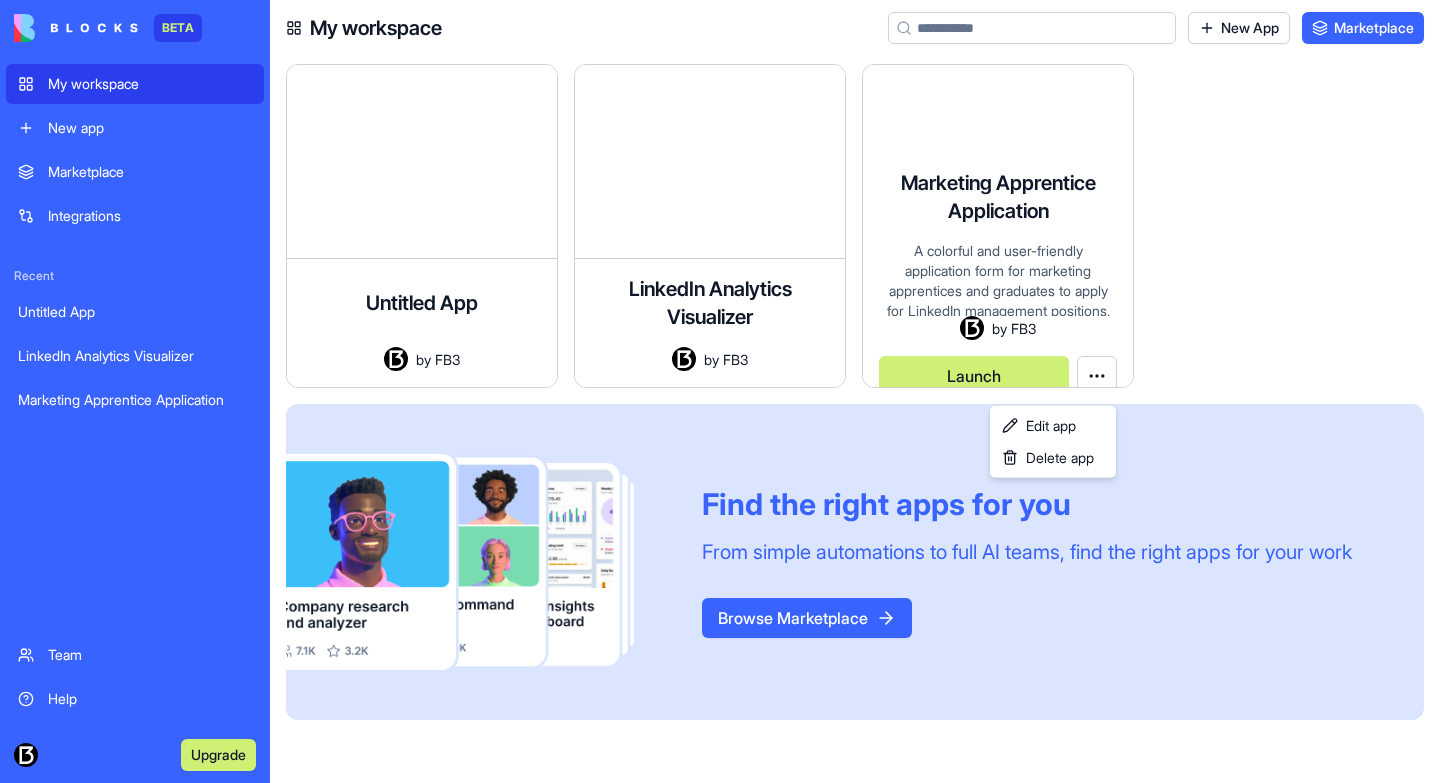 scroll, scrollTop: 28, scrollLeft: 0, axis: vertical 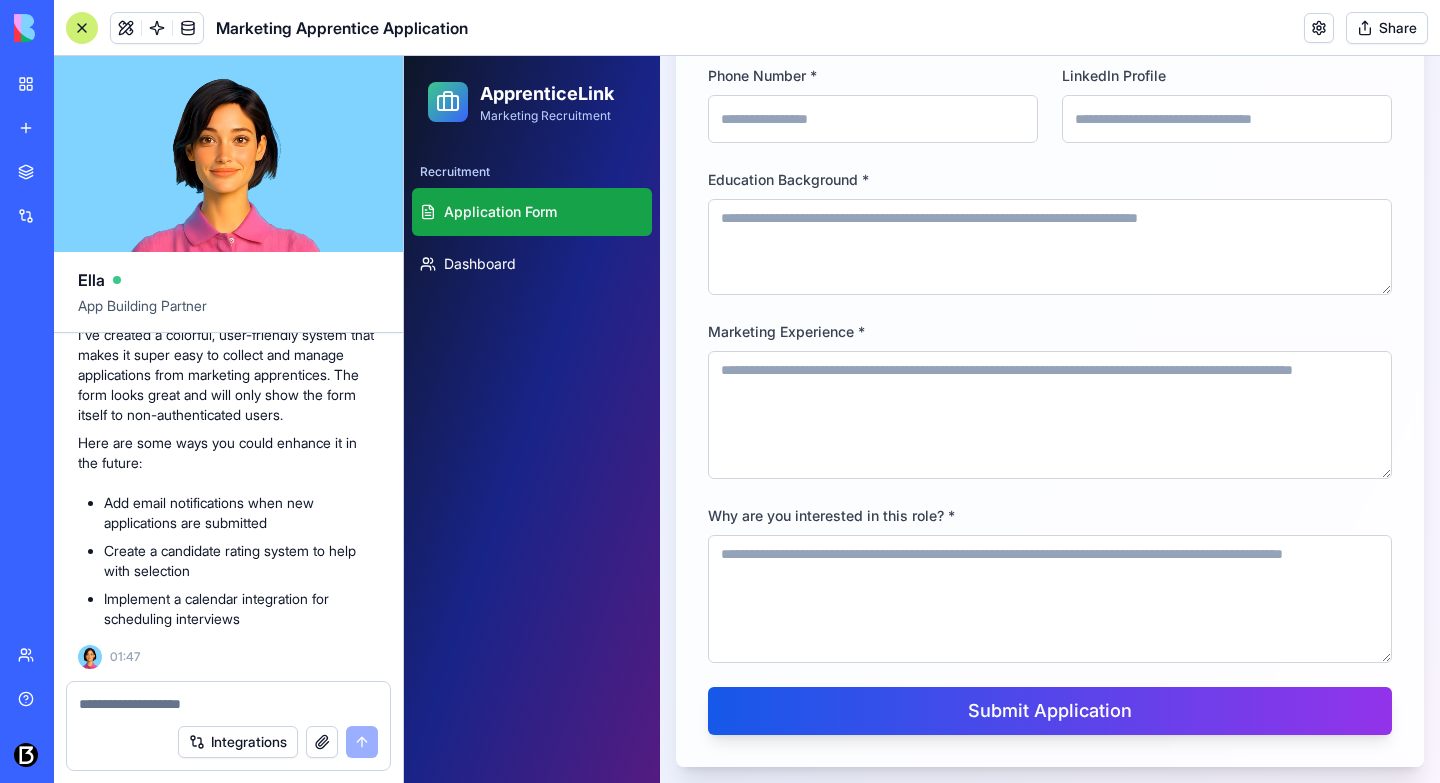 click at bounding box center (228, 704) 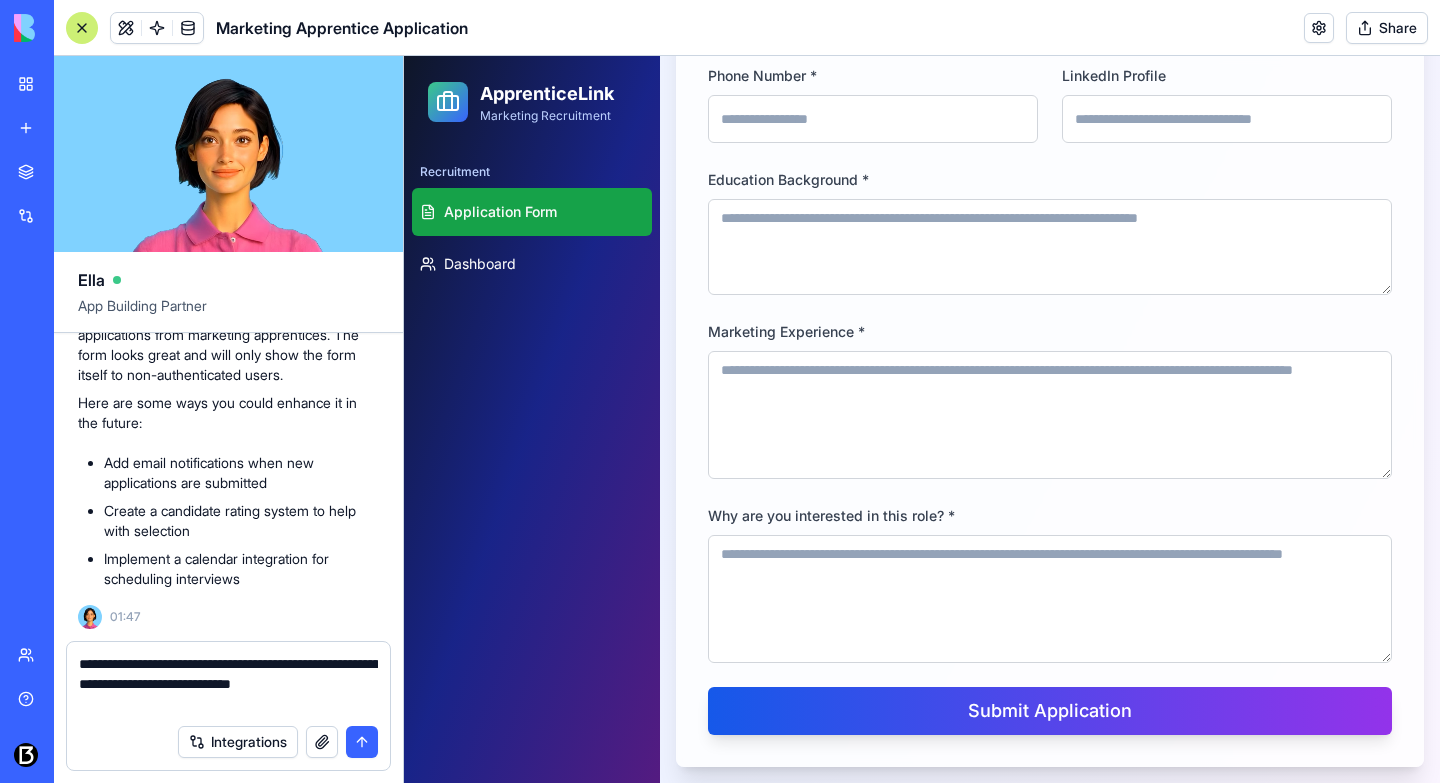 click on "**********" at bounding box center (228, 684) 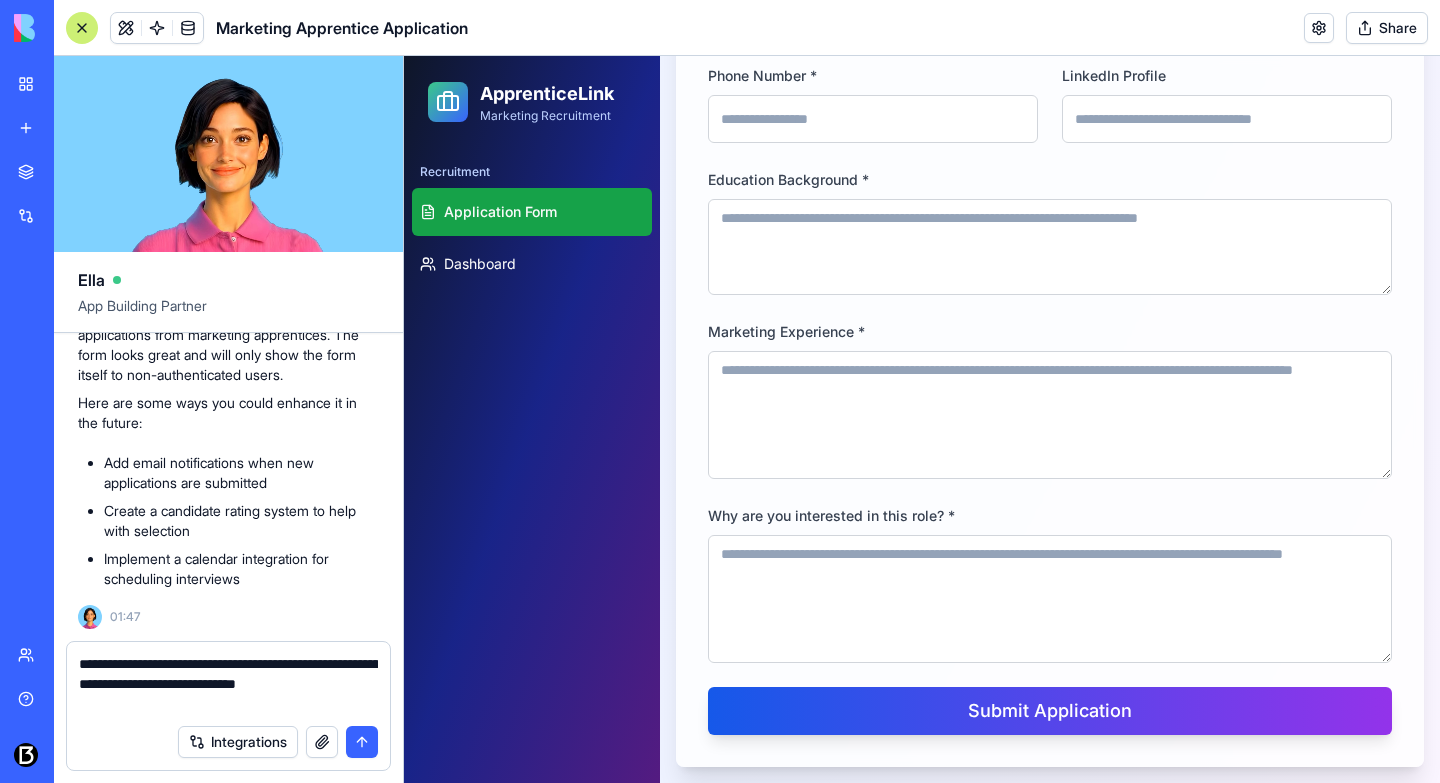 click on "**********" at bounding box center [228, 684] 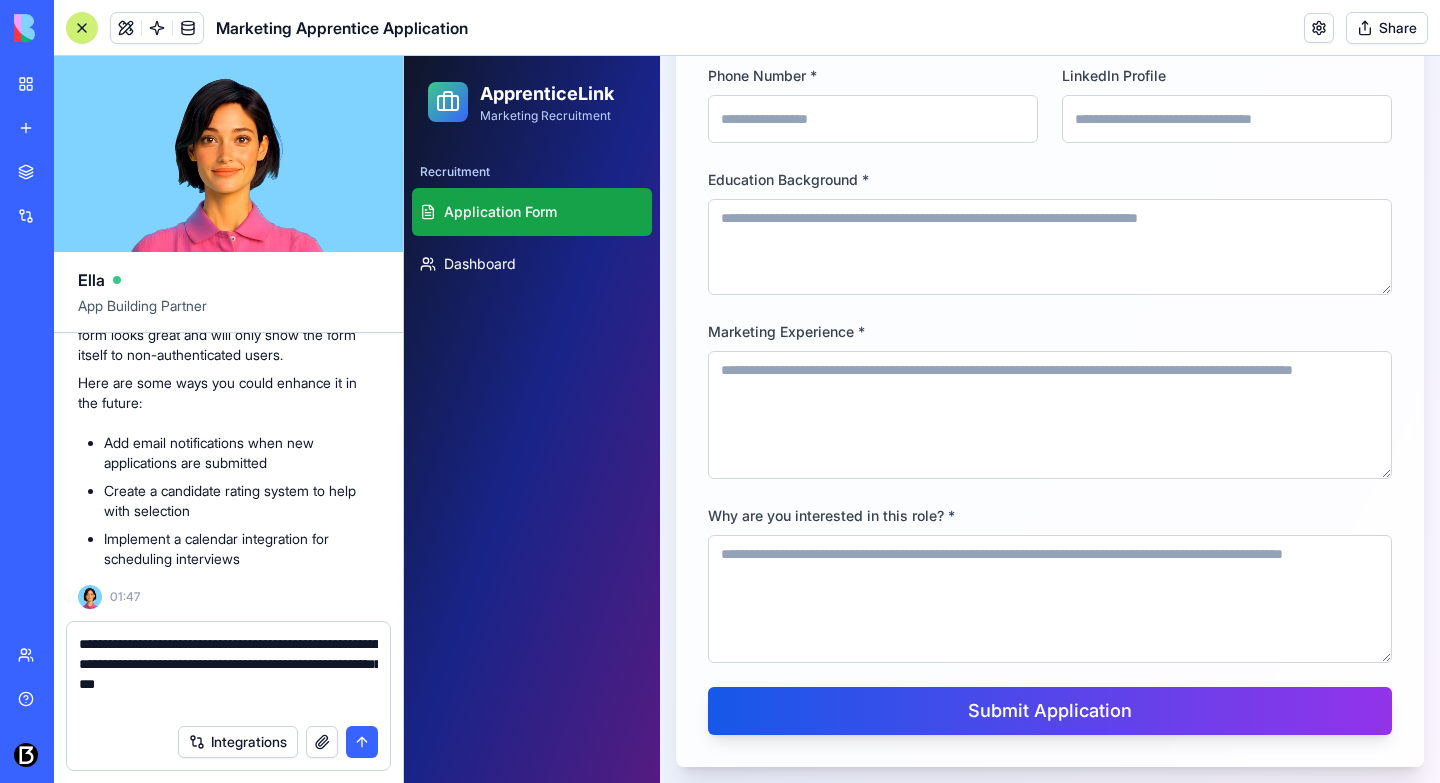 type on "**********" 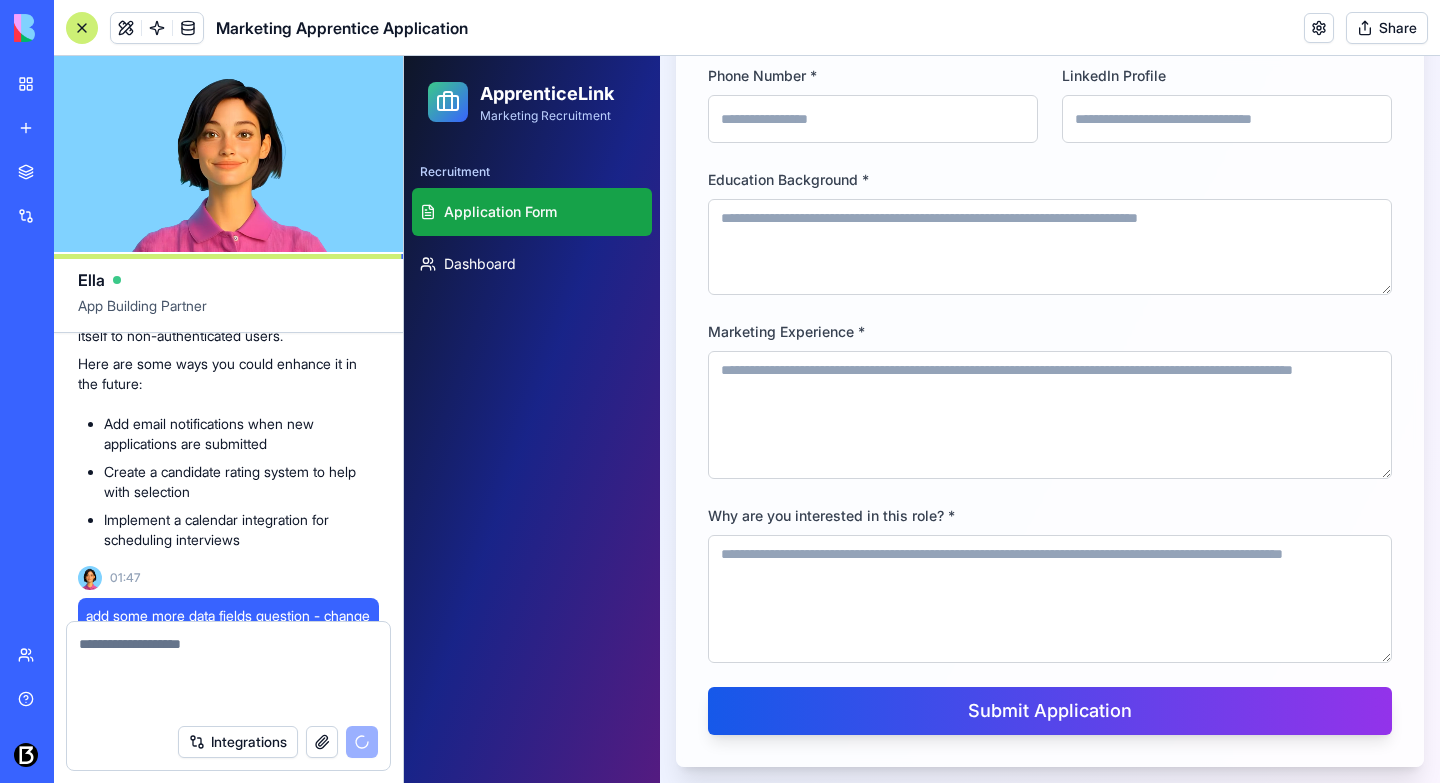scroll, scrollTop: 919, scrollLeft: 0, axis: vertical 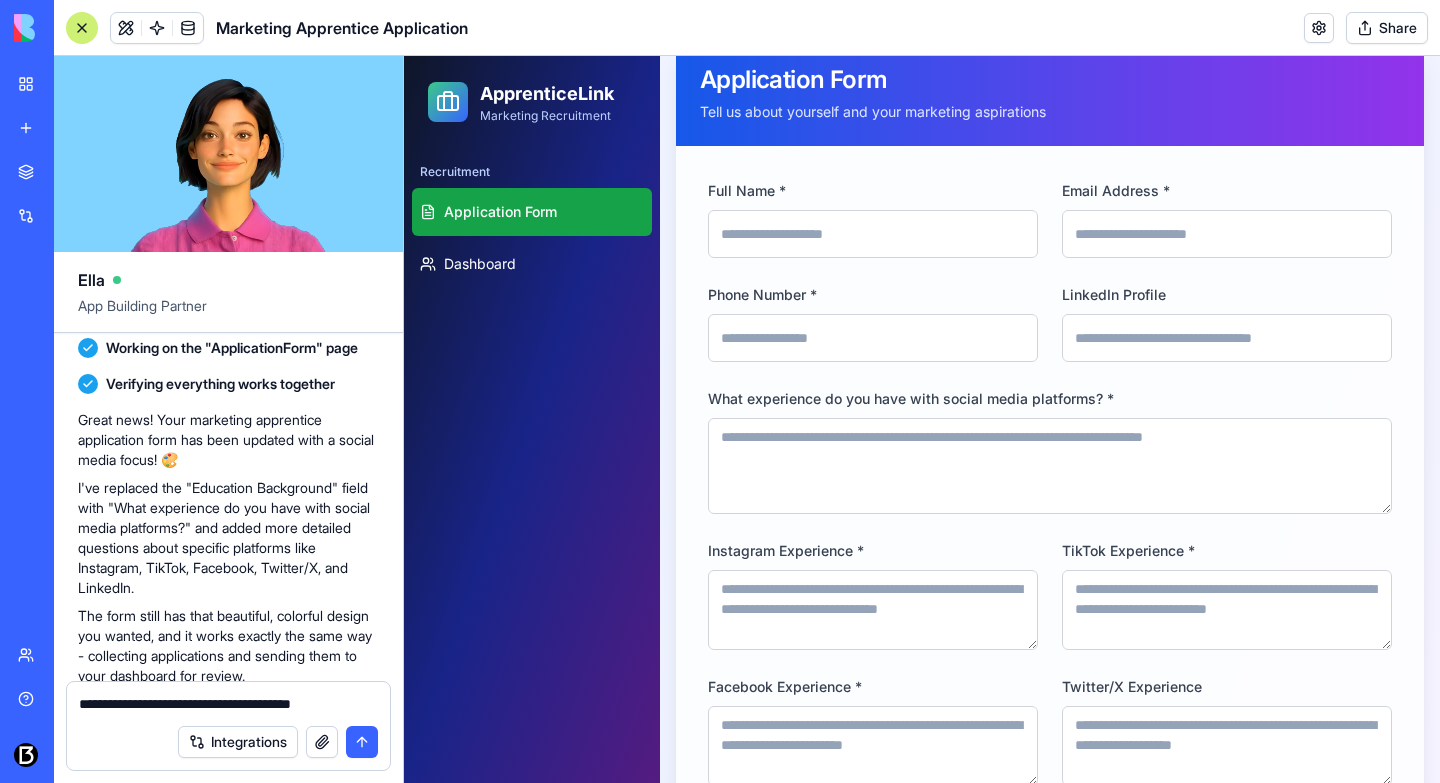 paste on "**********" 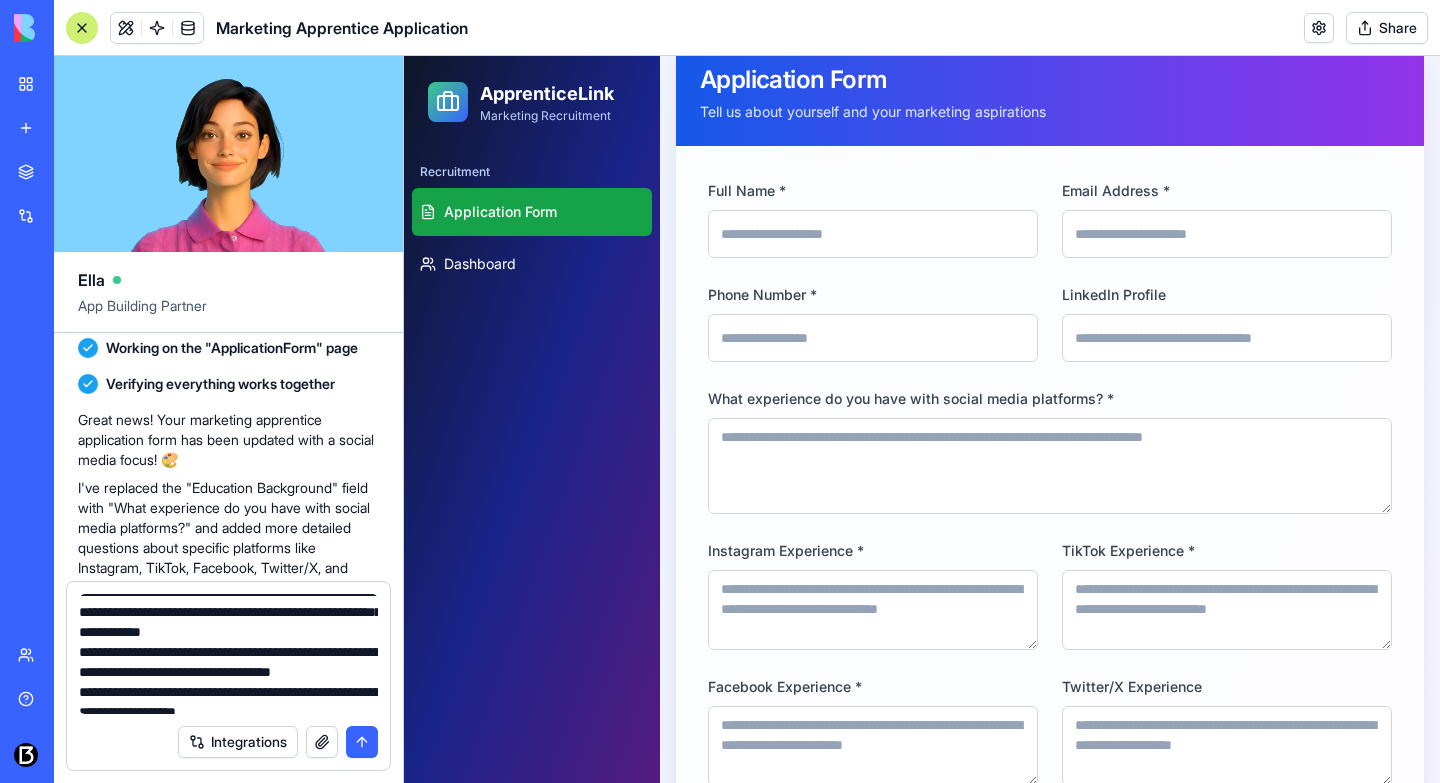 scroll, scrollTop: 0, scrollLeft: 0, axis: both 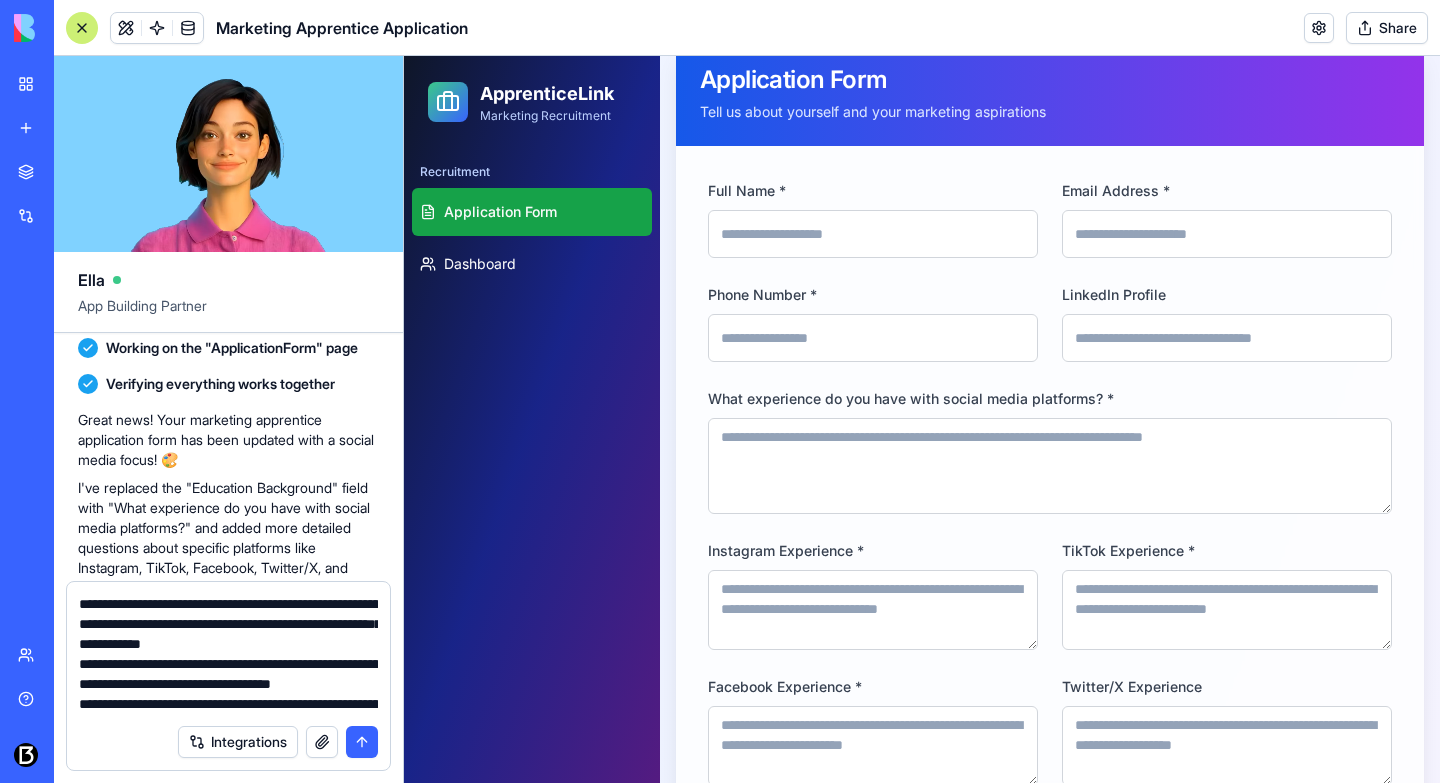 click on "**********" at bounding box center (228, 654) 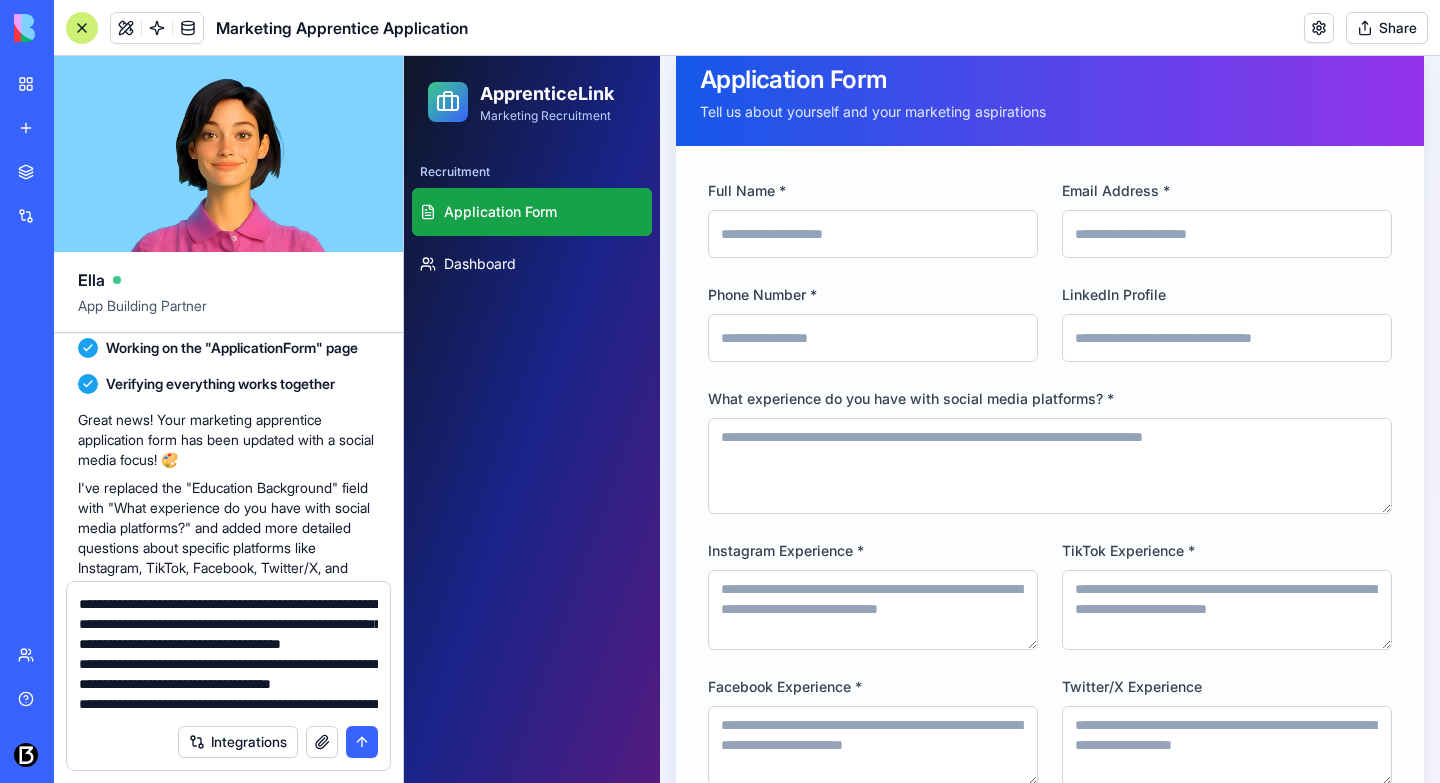 type on "**********" 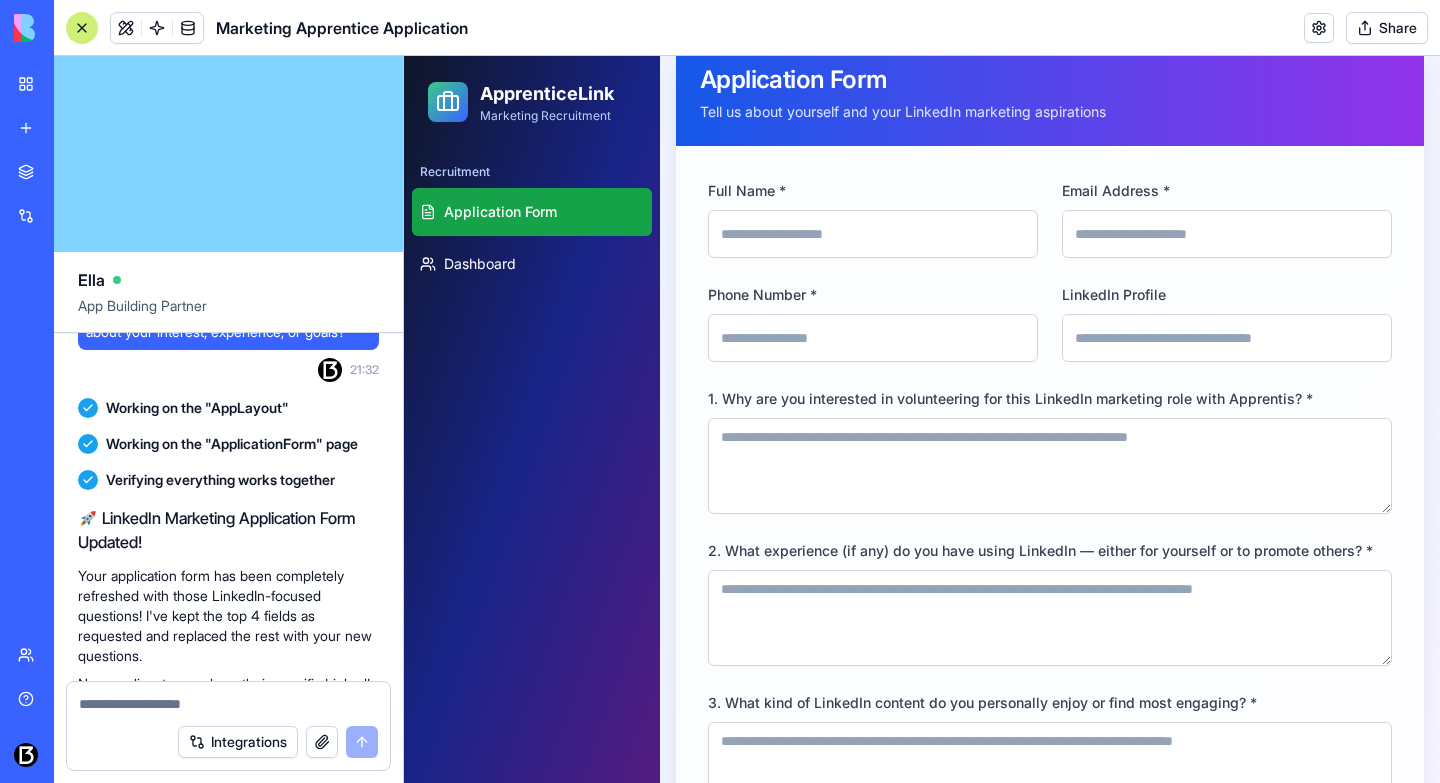 scroll, scrollTop: 2495, scrollLeft: 0, axis: vertical 